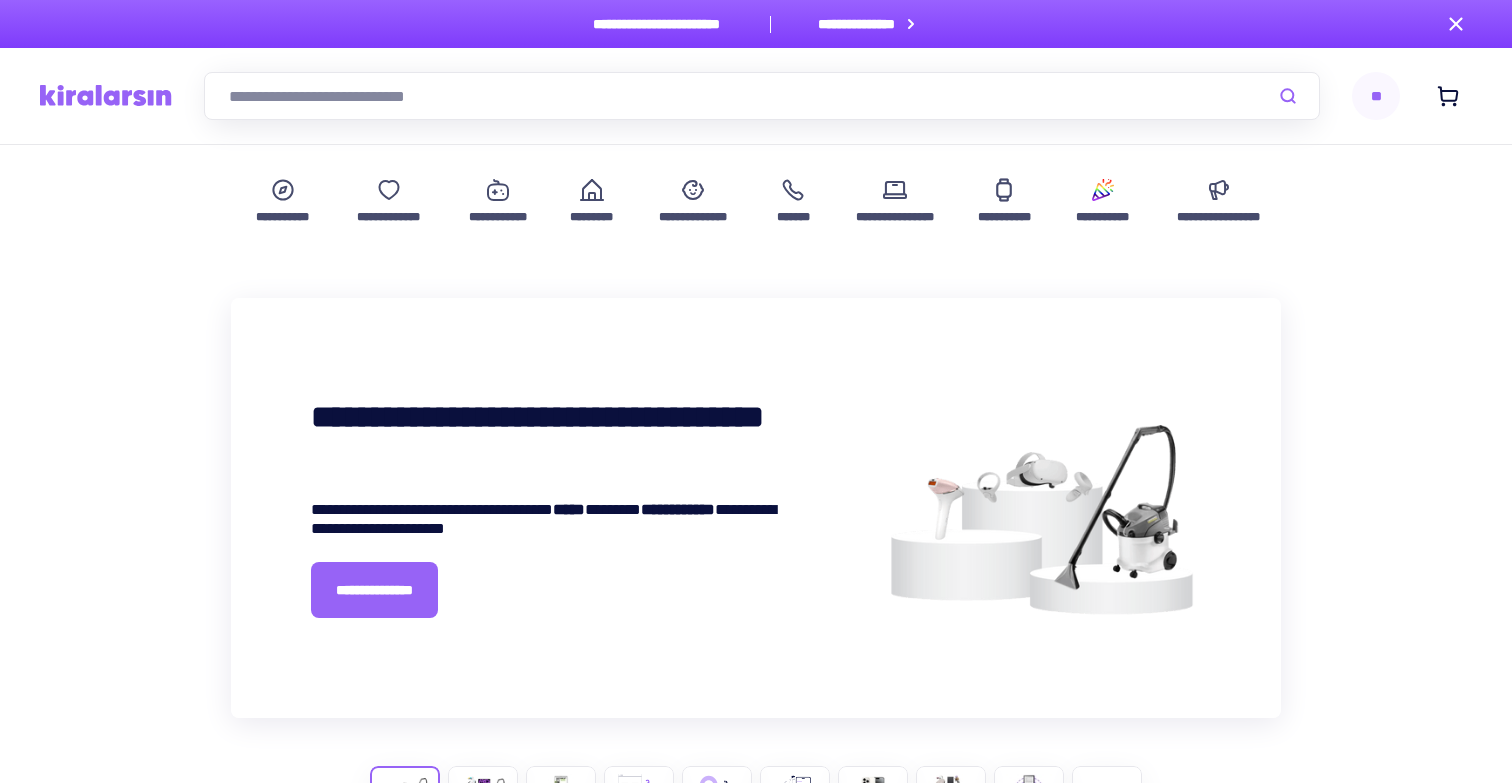 scroll, scrollTop: 0, scrollLeft: 0, axis: both 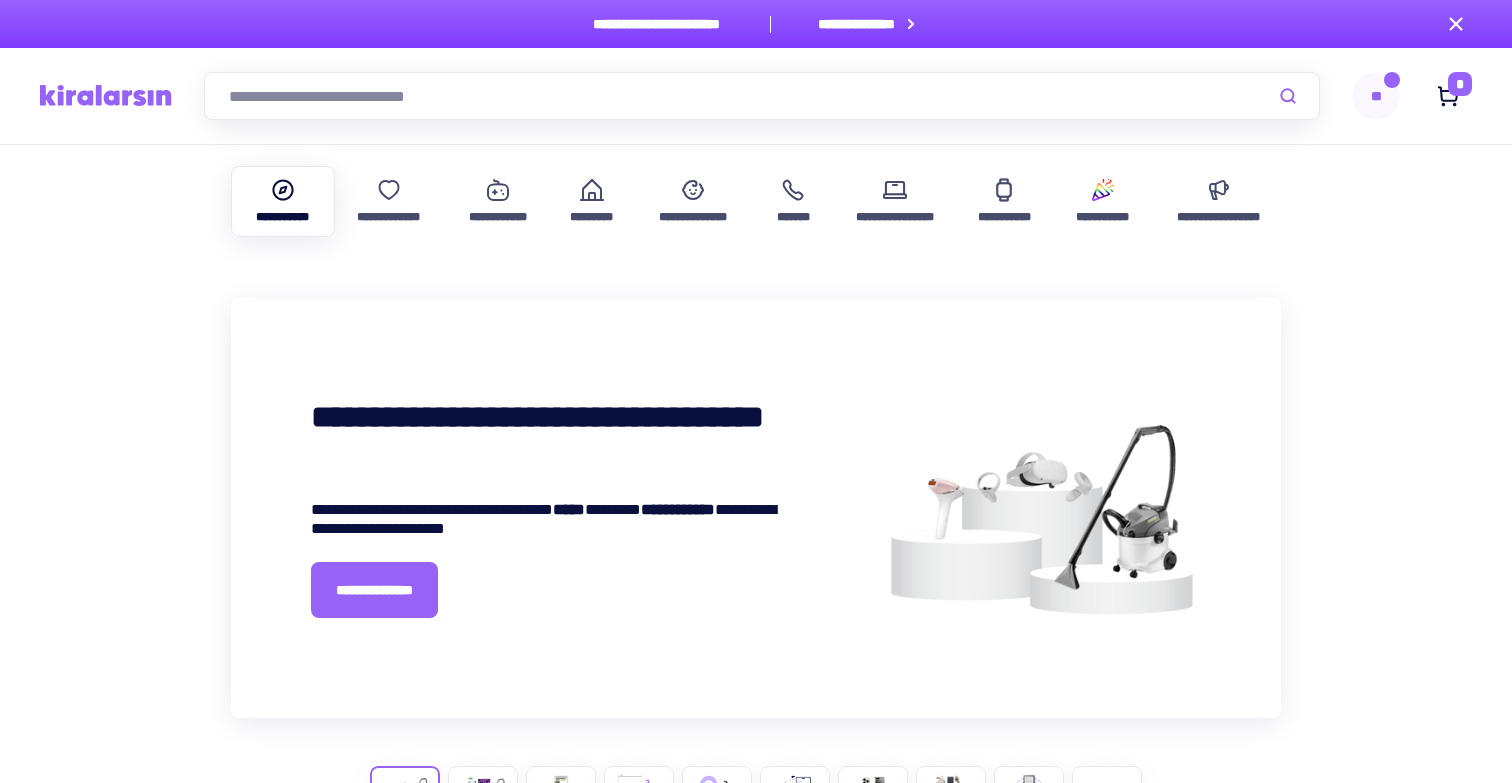 click on "**********" at bounding box center [283, 217] 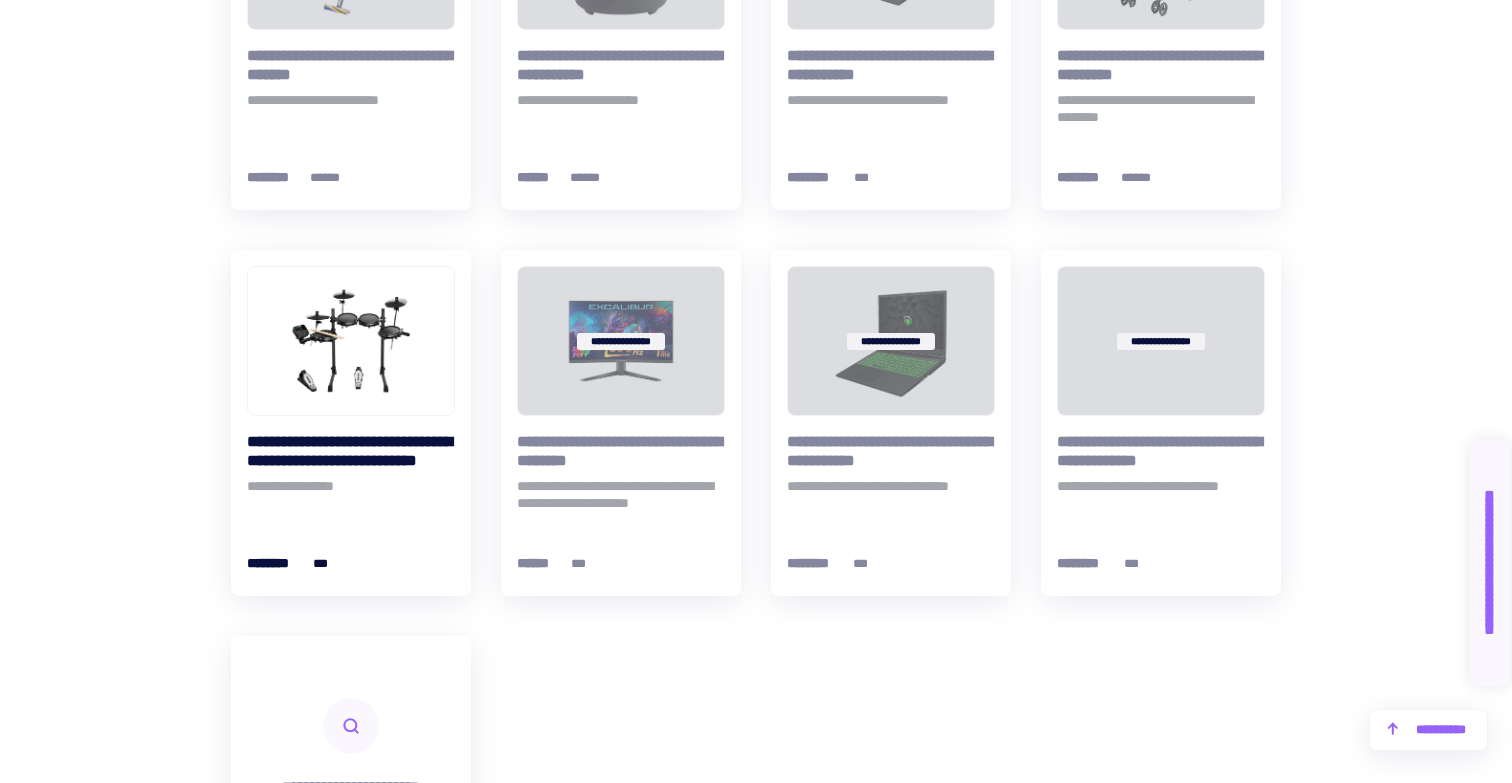 scroll, scrollTop: 20610, scrollLeft: 0, axis: vertical 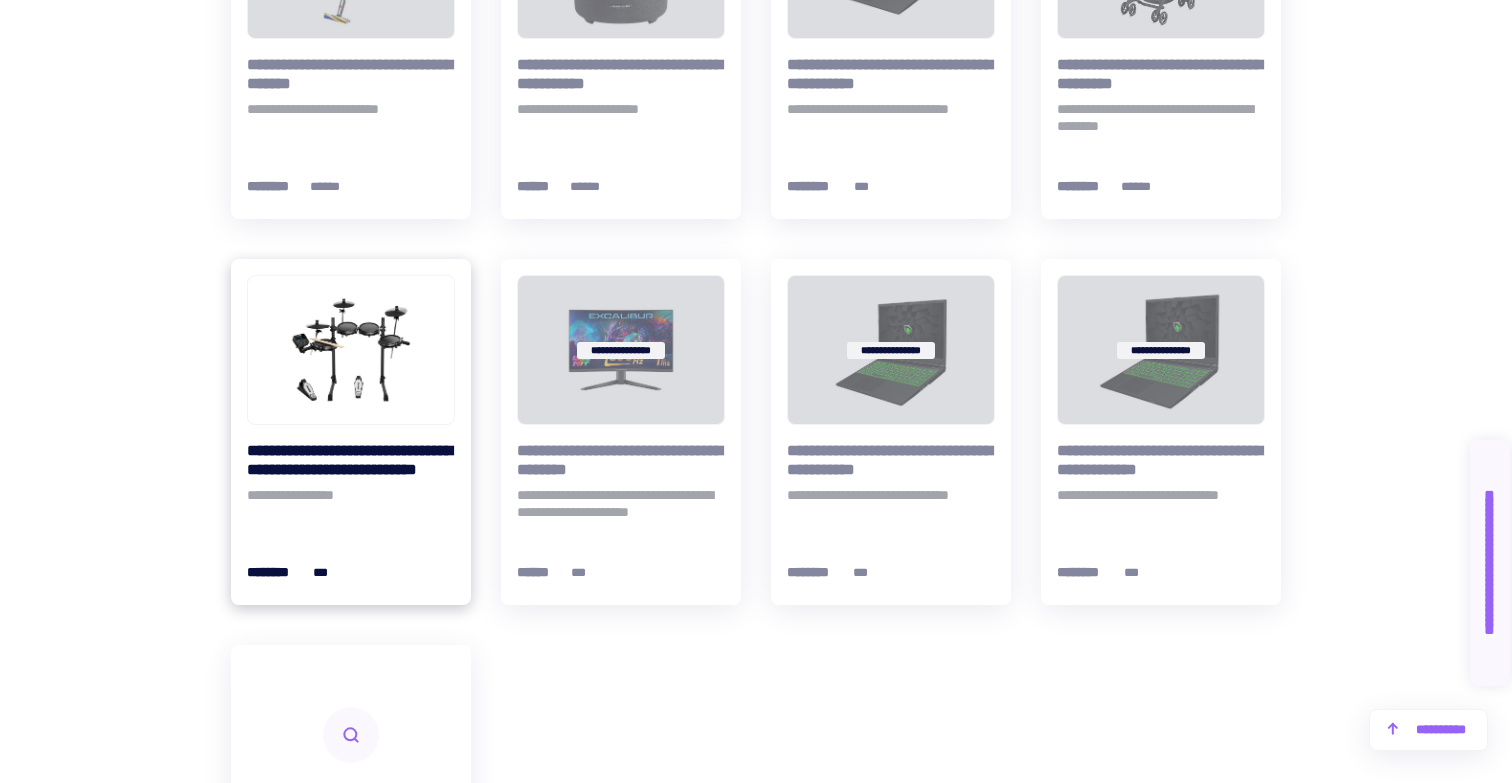 click at bounding box center (351, 350) 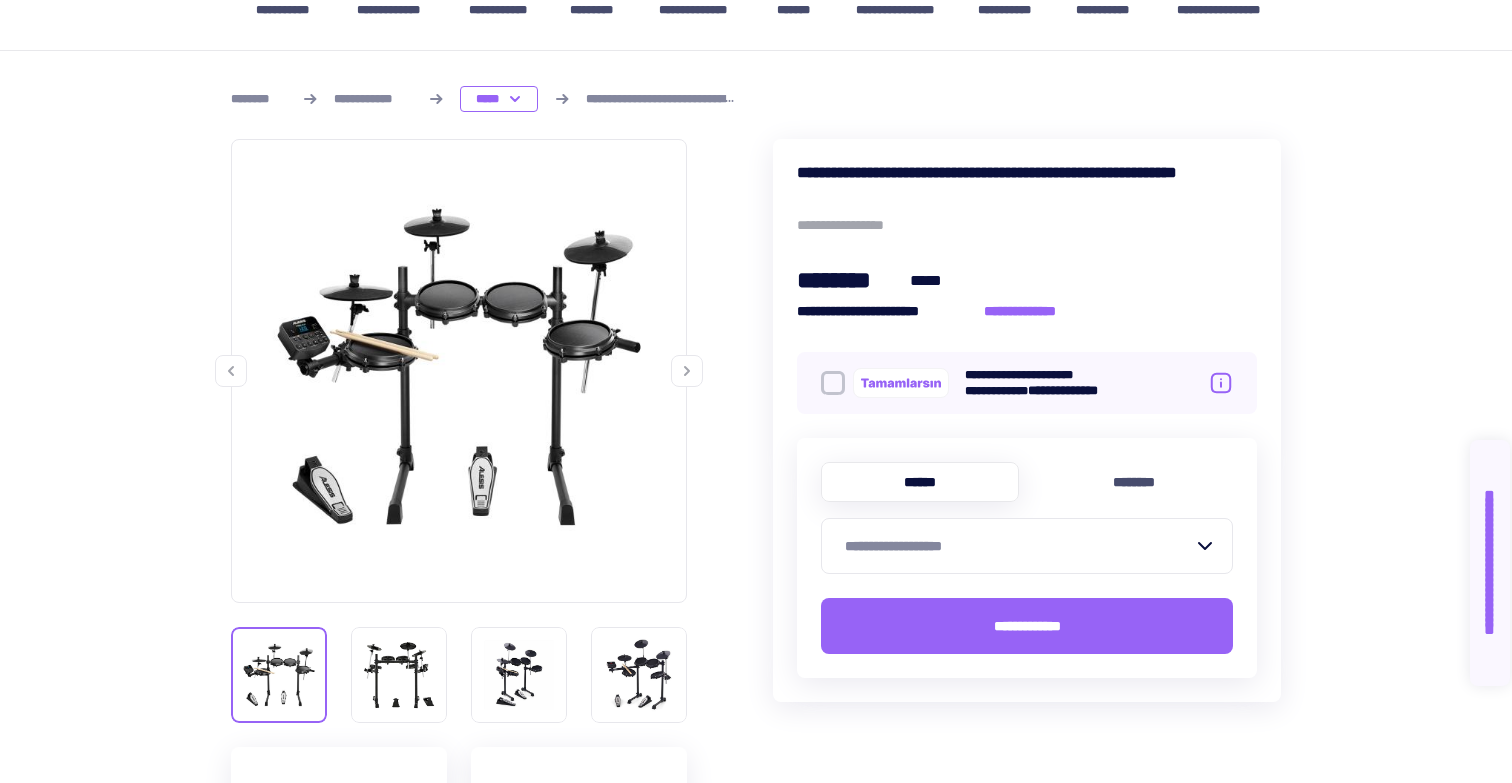 scroll, scrollTop: 206, scrollLeft: 0, axis: vertical 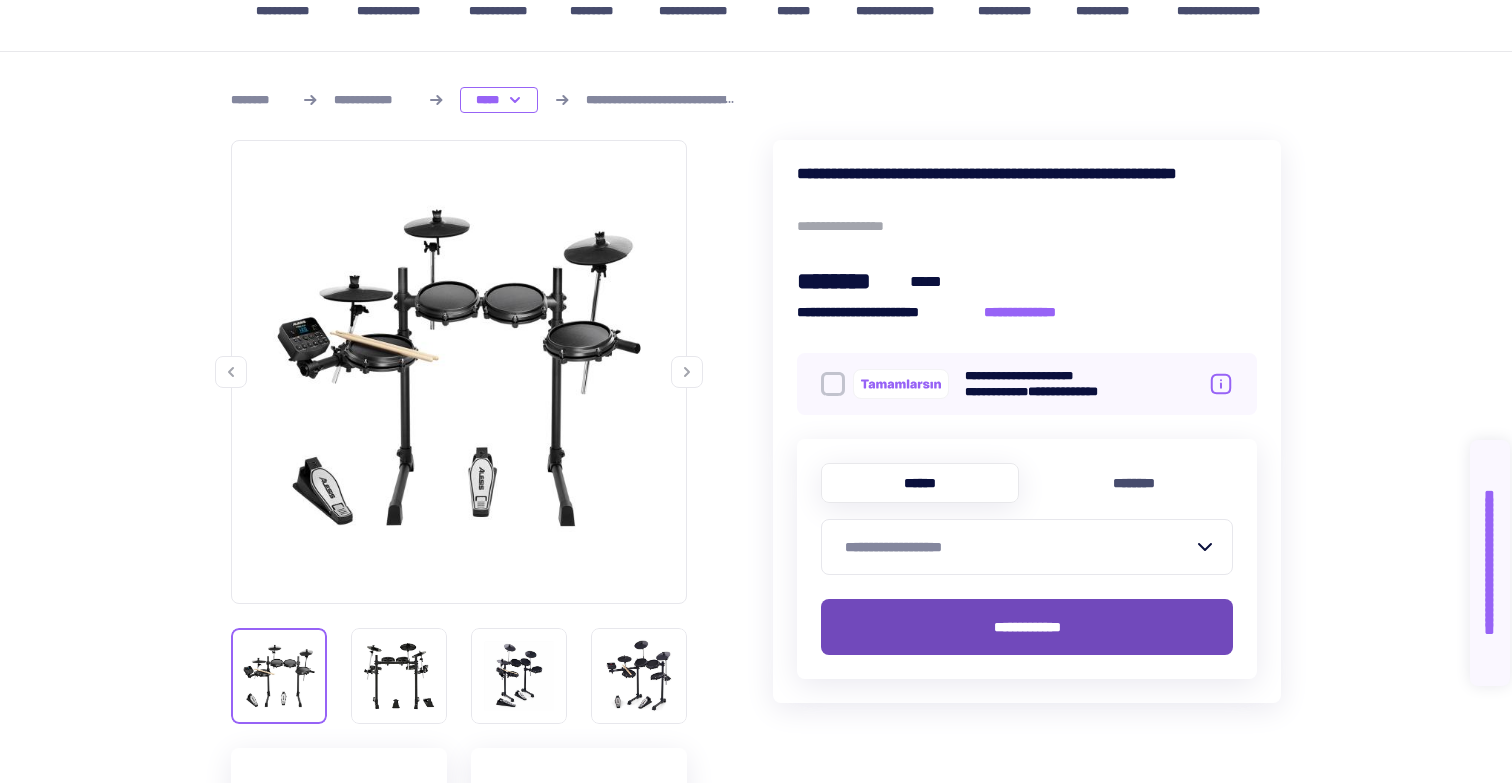 click on "**********" at bounding box center (1027, 627) 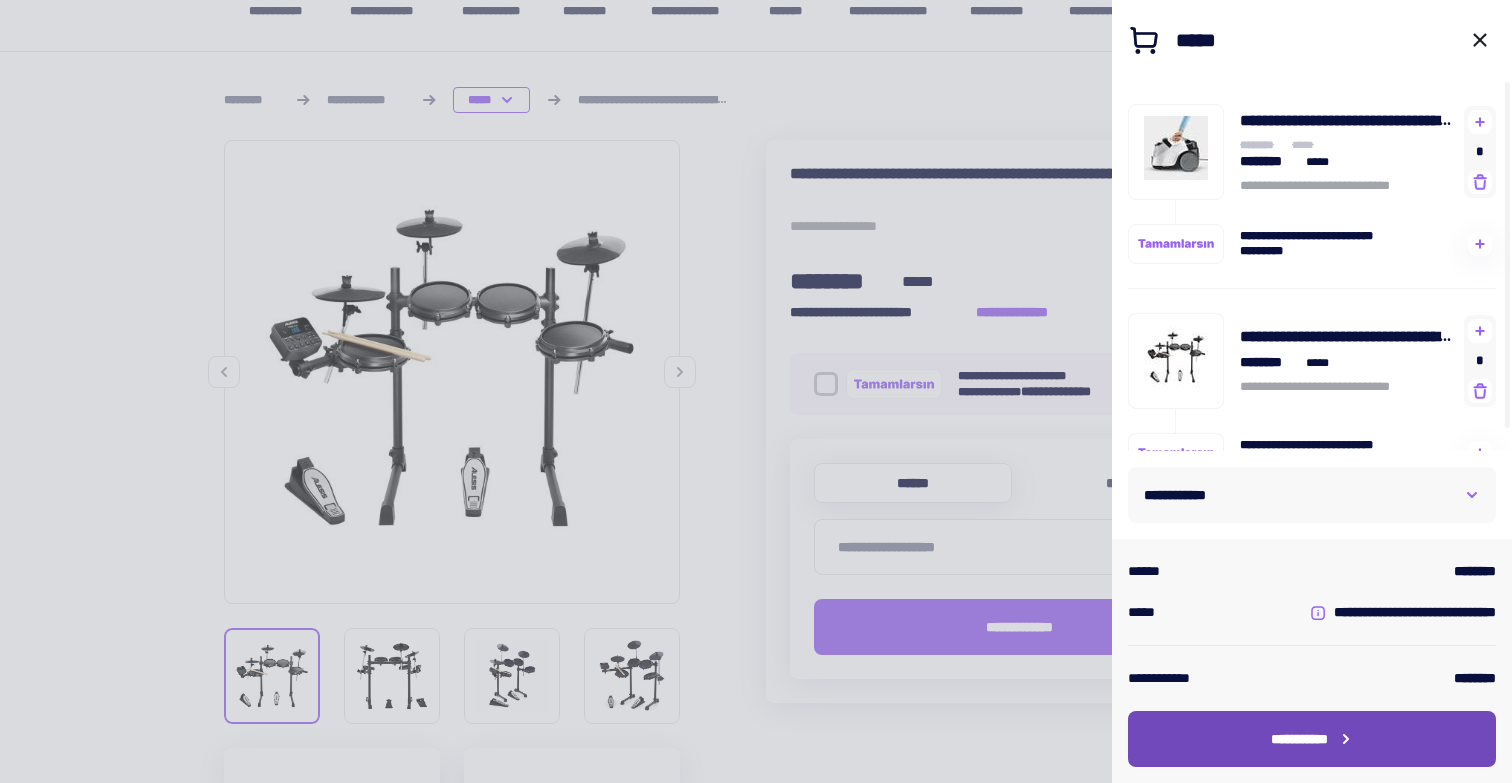 click on "**********" at bounding box center [1299, 739] 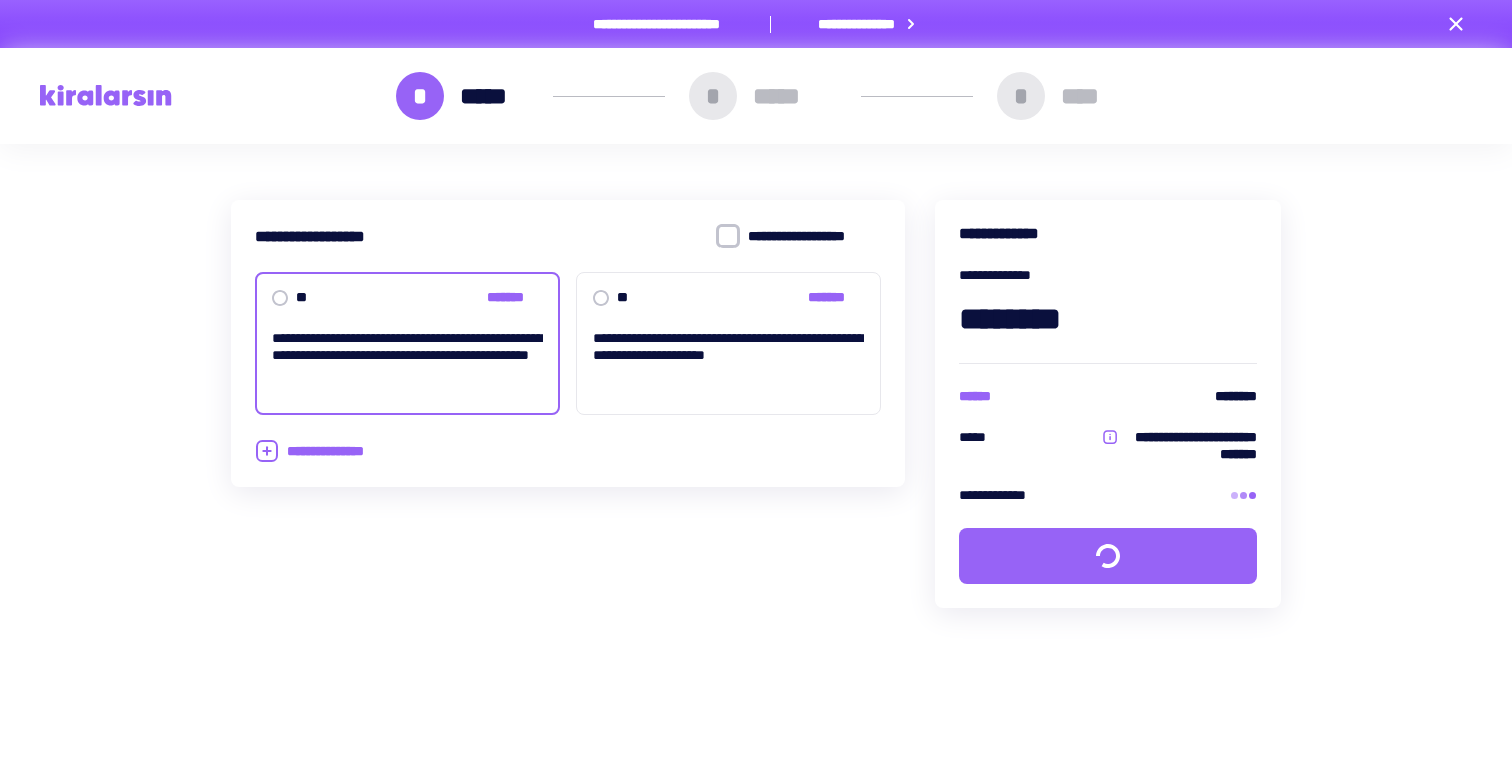 scroll, scrollTop: 0, scrollLeft: 0, axis: both 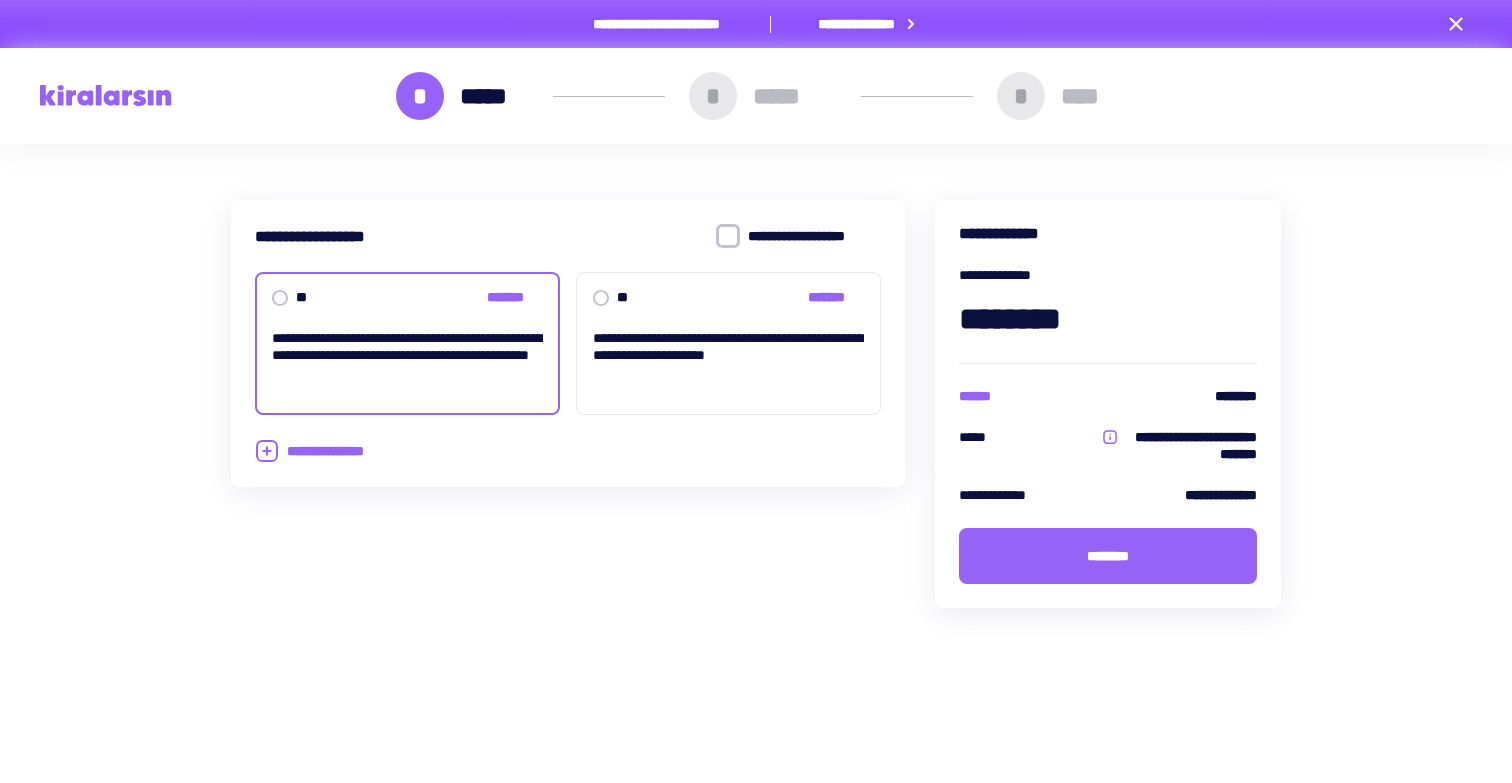 click at bounding box center [218, 96] 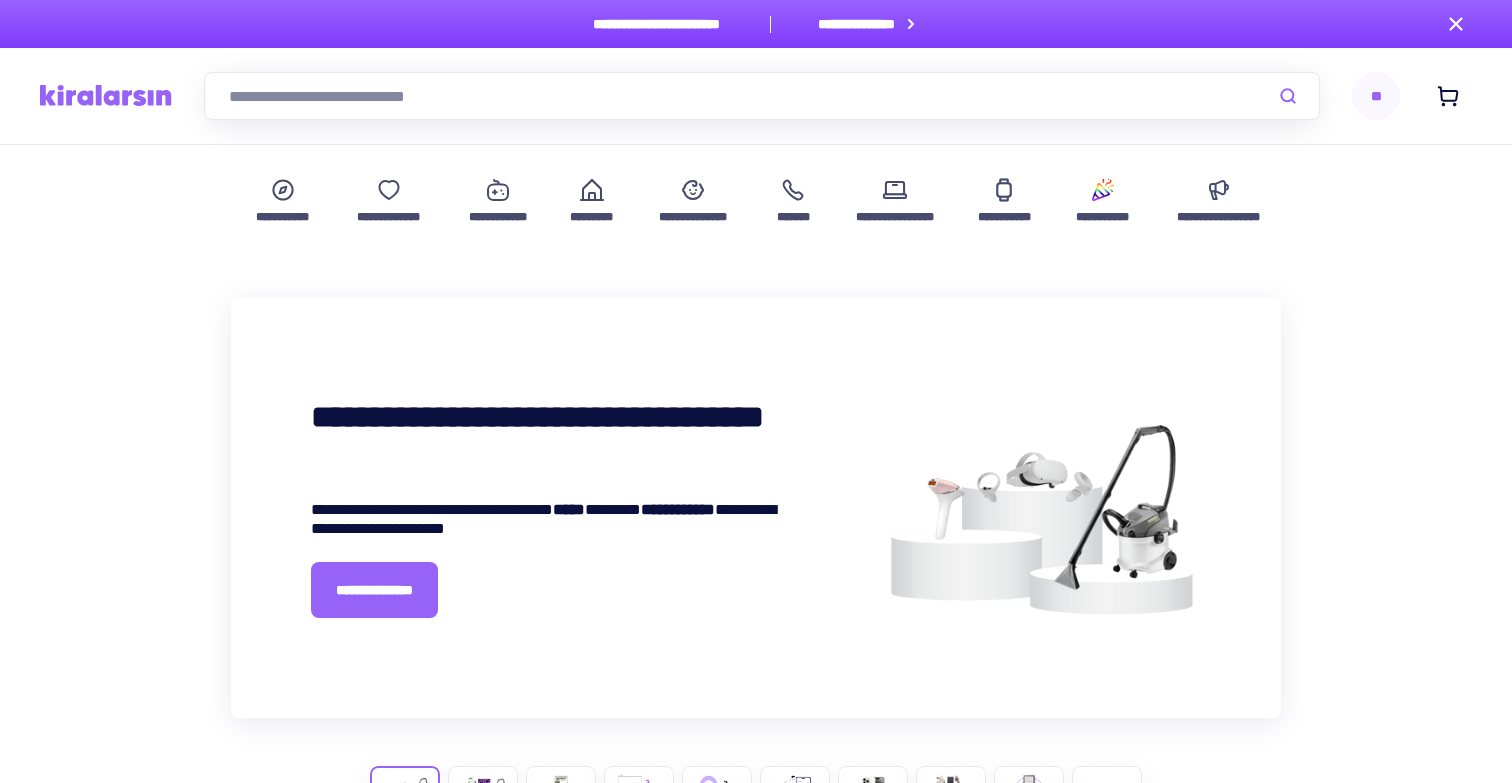 scroll, scrollTop: 0, scrollLeft: 0, axis: both 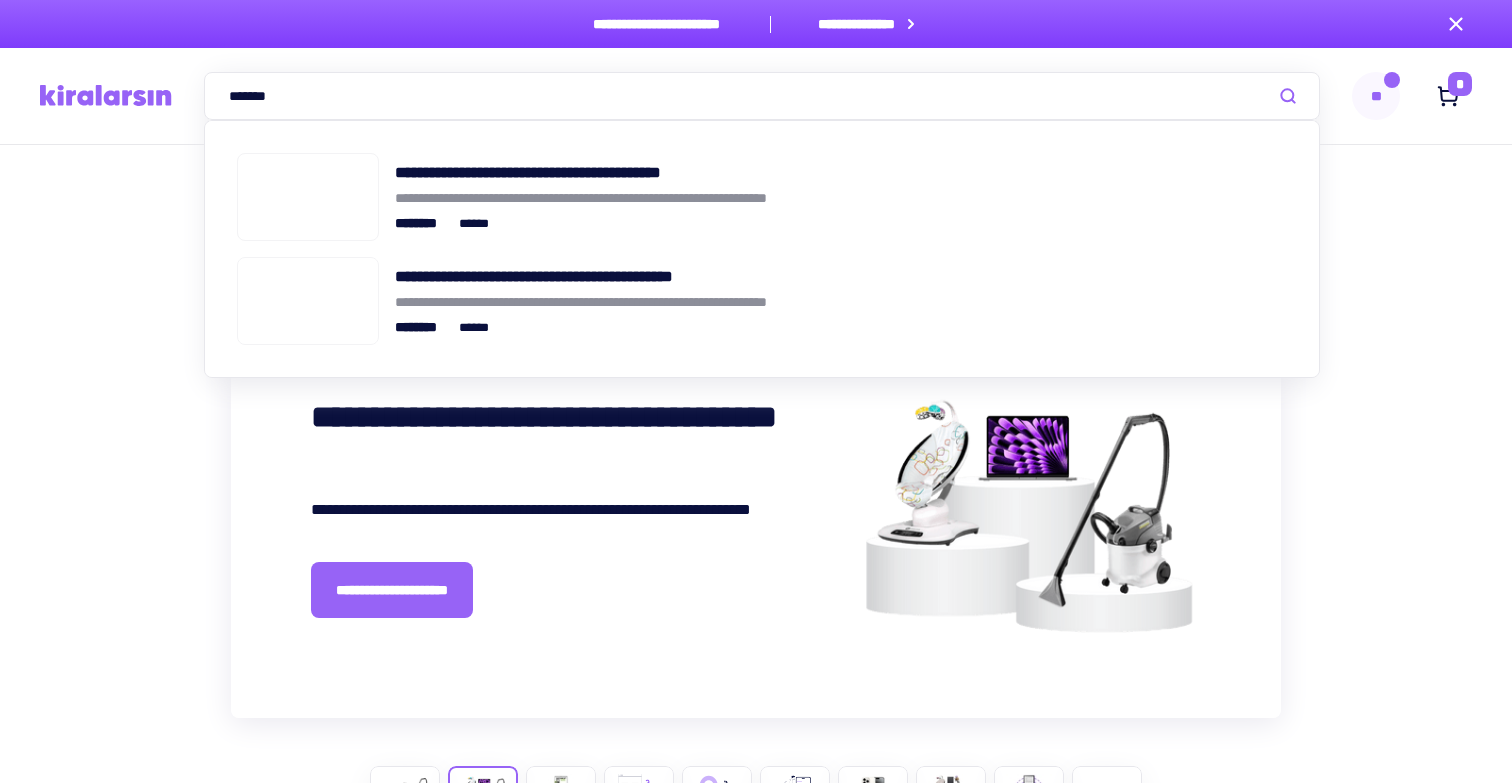 type on "*******" 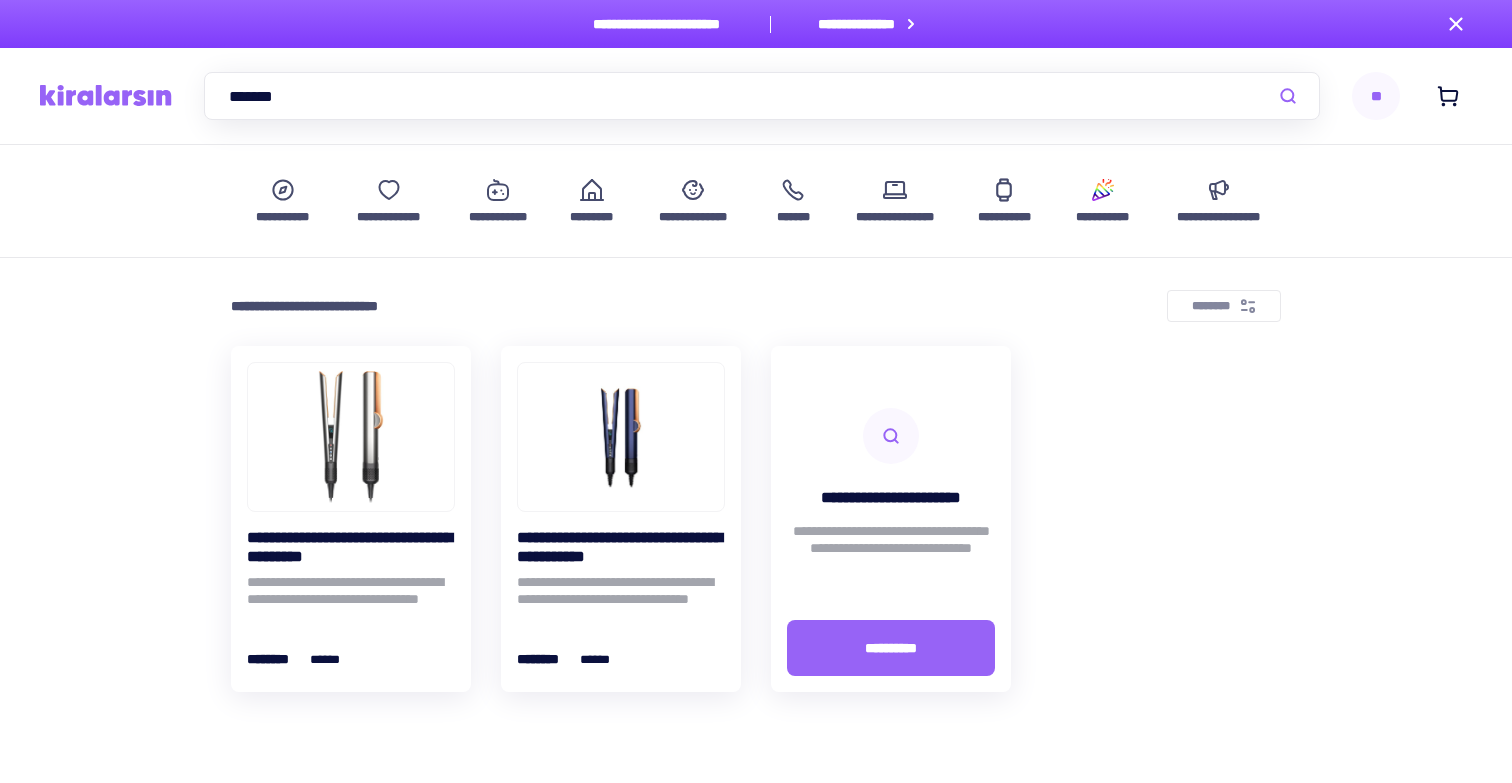 scroll, scrollTop: 0, scrollLeft: 0, axis: both 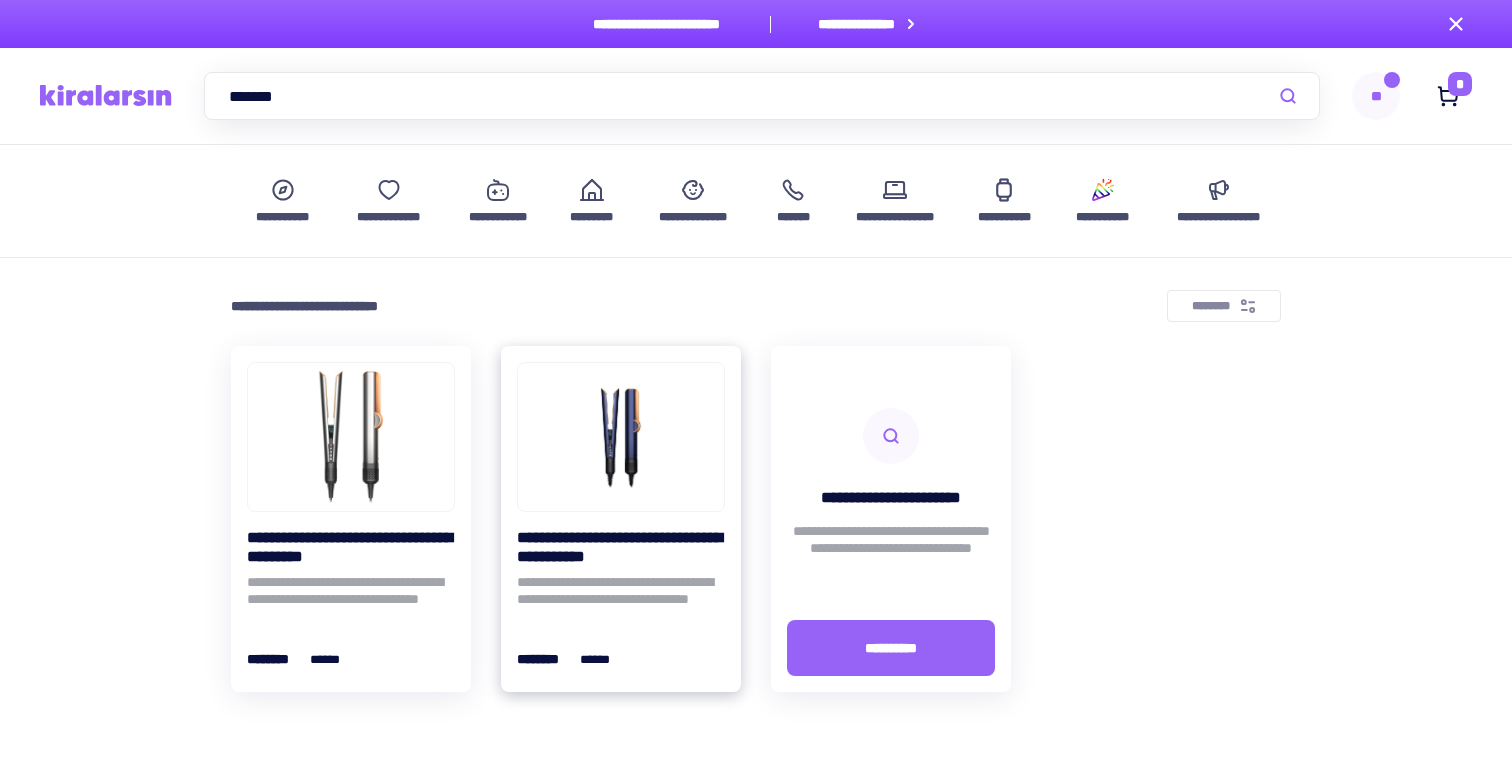 click at bounding box center (621, 437) 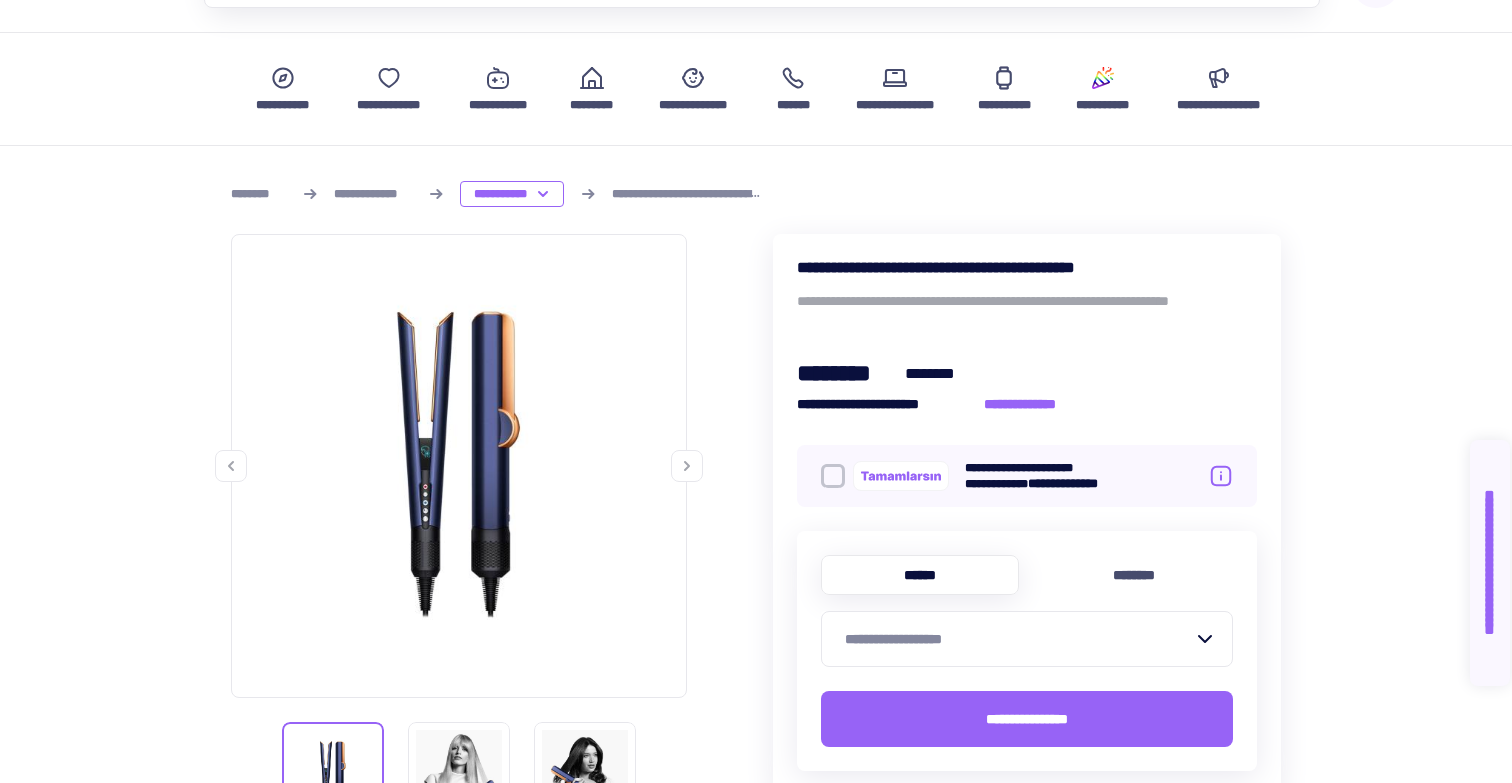 scroll, scrollTop: 120, scrollLeft: 0, axis: vertical 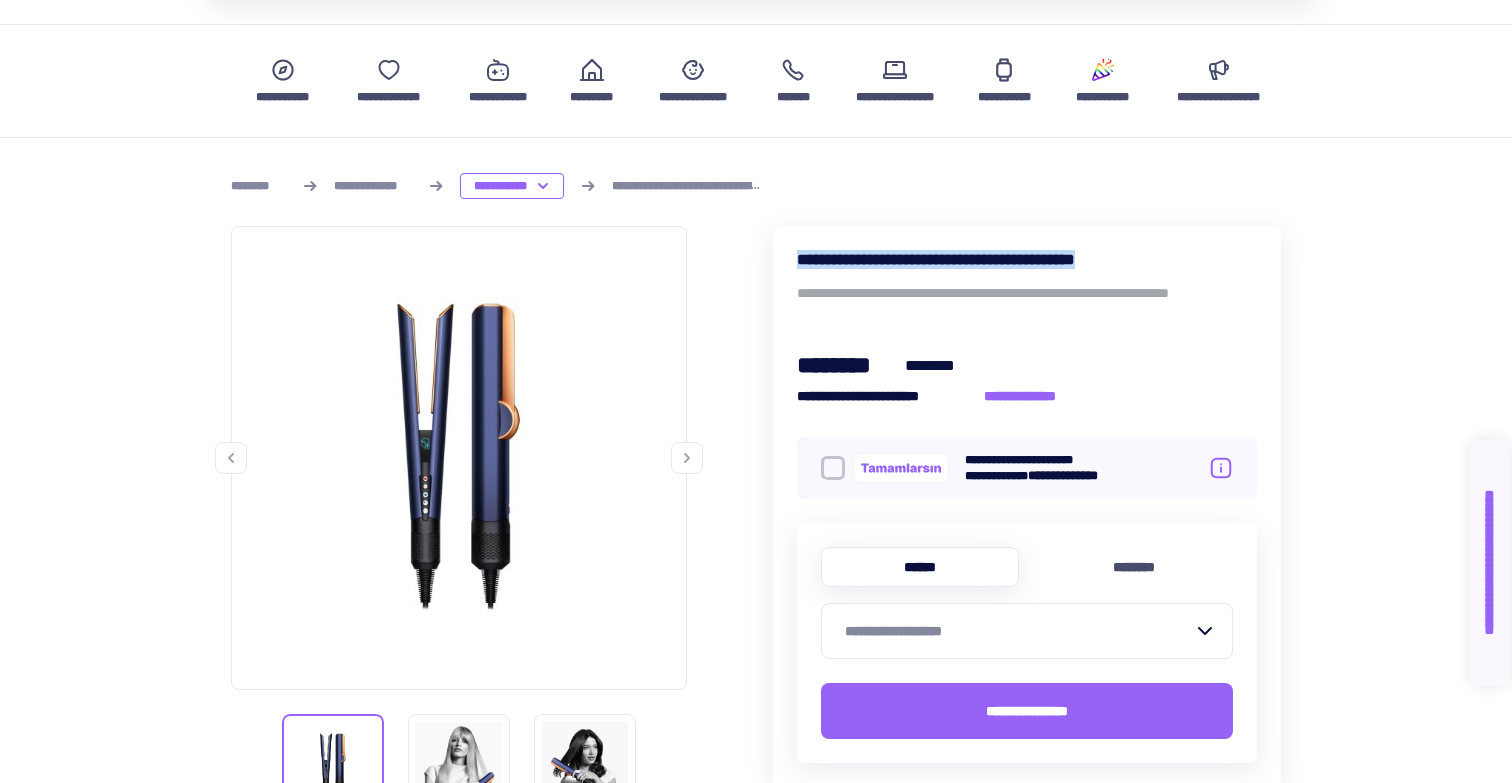 drag, startPoint x: 795, startPoint y: 260, endPoint x: 1190, endPoint y: 259, distance: 395.00125 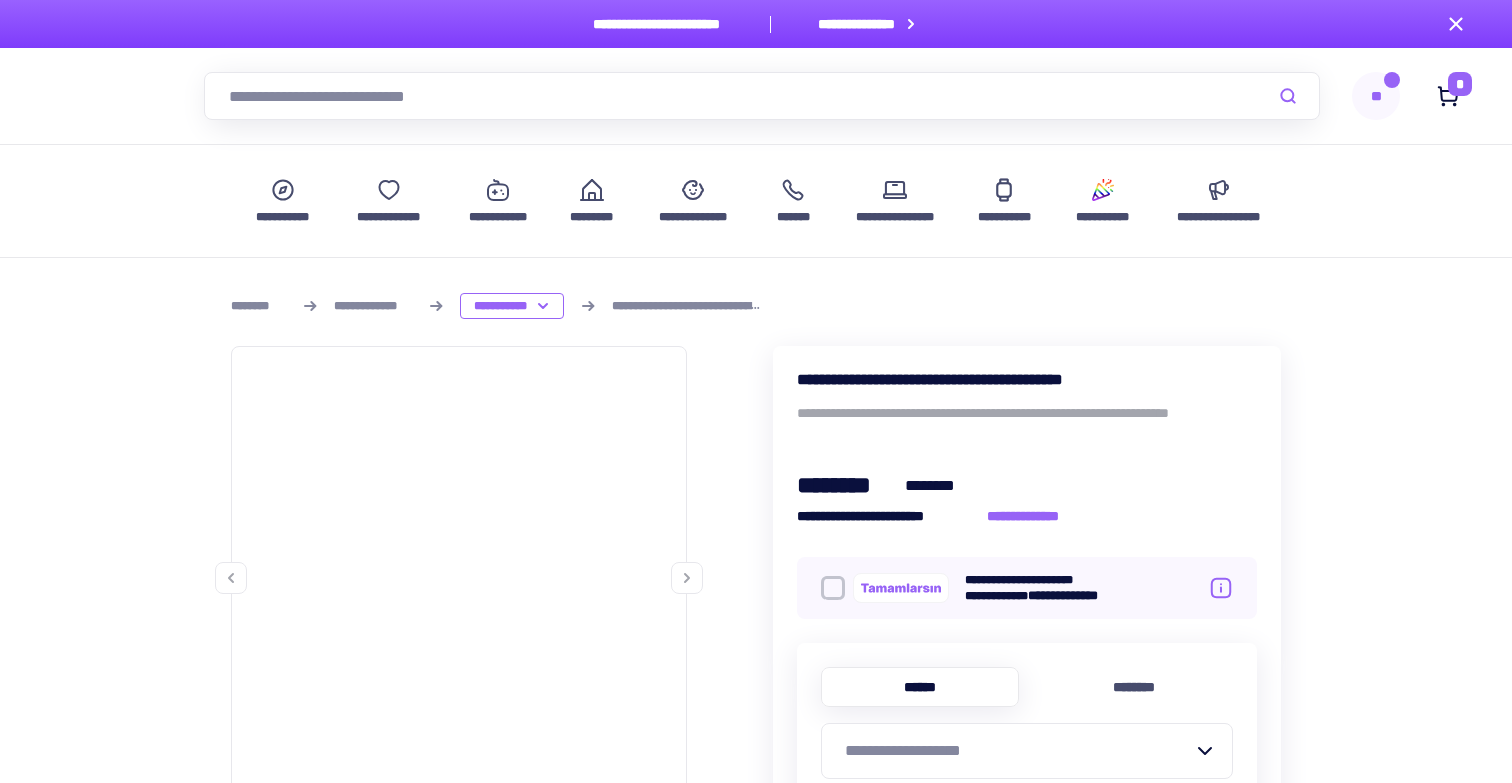 scroll, scrollTop: 0, scrollLeft: 0, axis: both 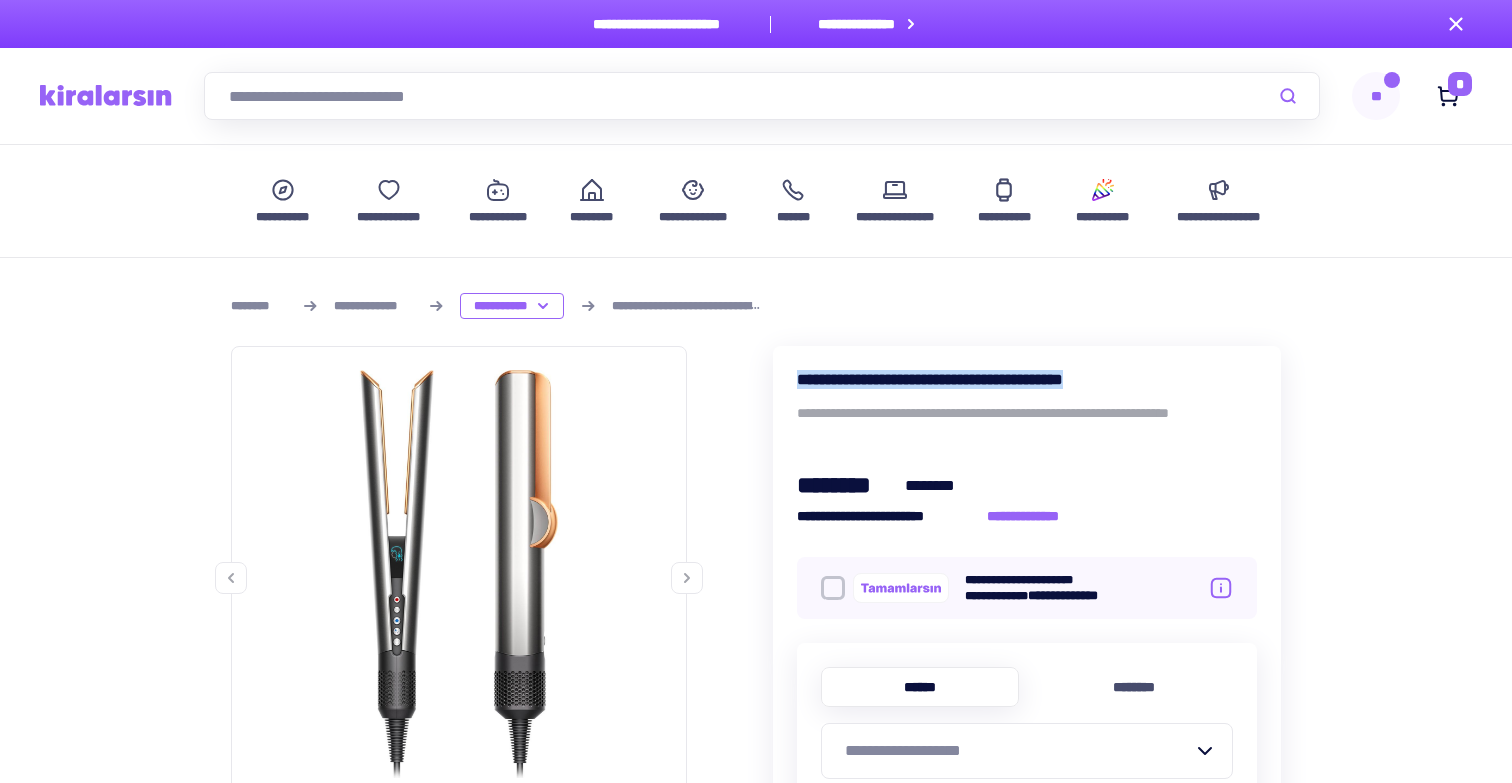 drag, startPoint x: 793, startPoint y: 372, endPoint x: 1144, endPoint y: 376, distance: 351.0228 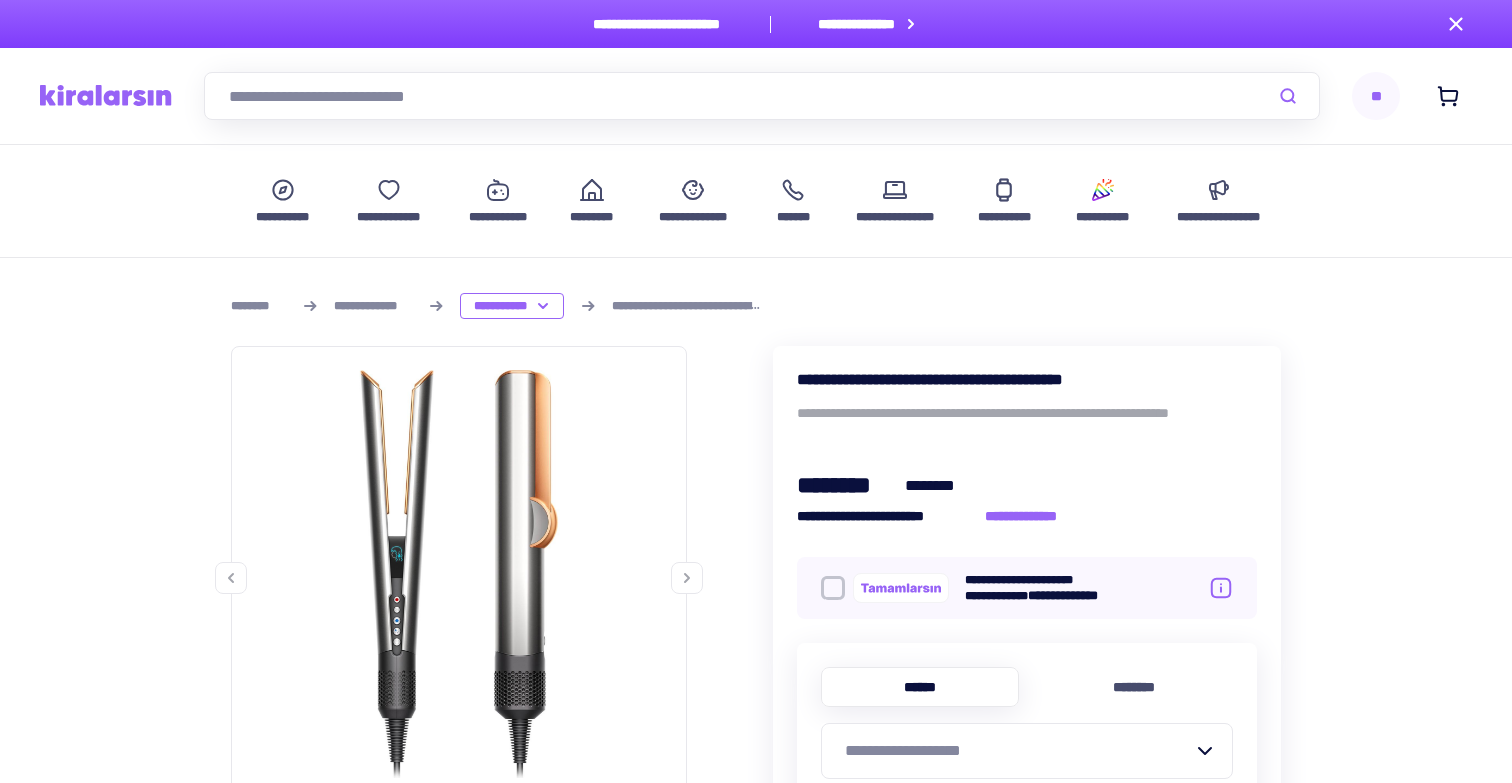 scroll, scrollTop: 0, scrollLeft: 0, axis: both 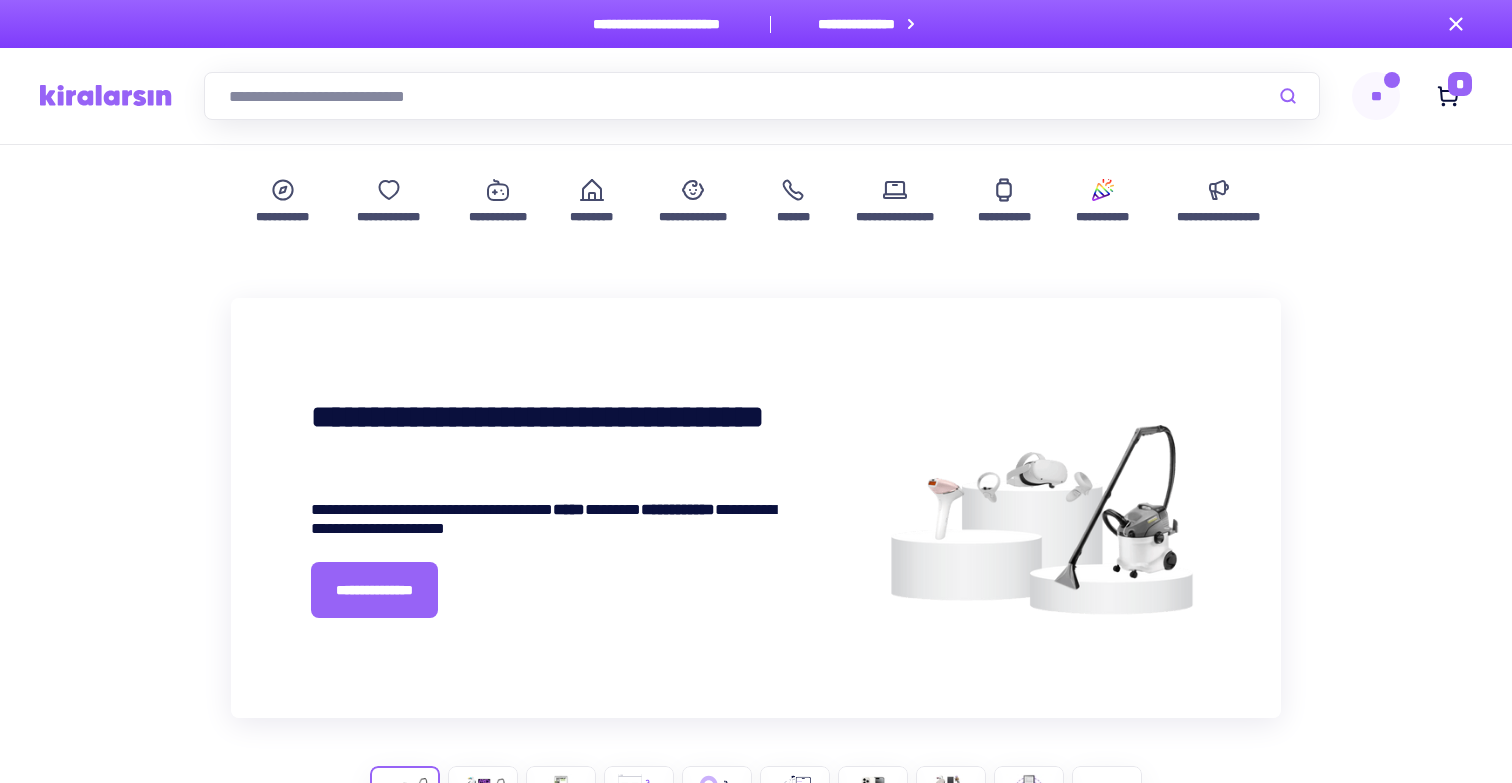 click at bounding box center [762, 96] 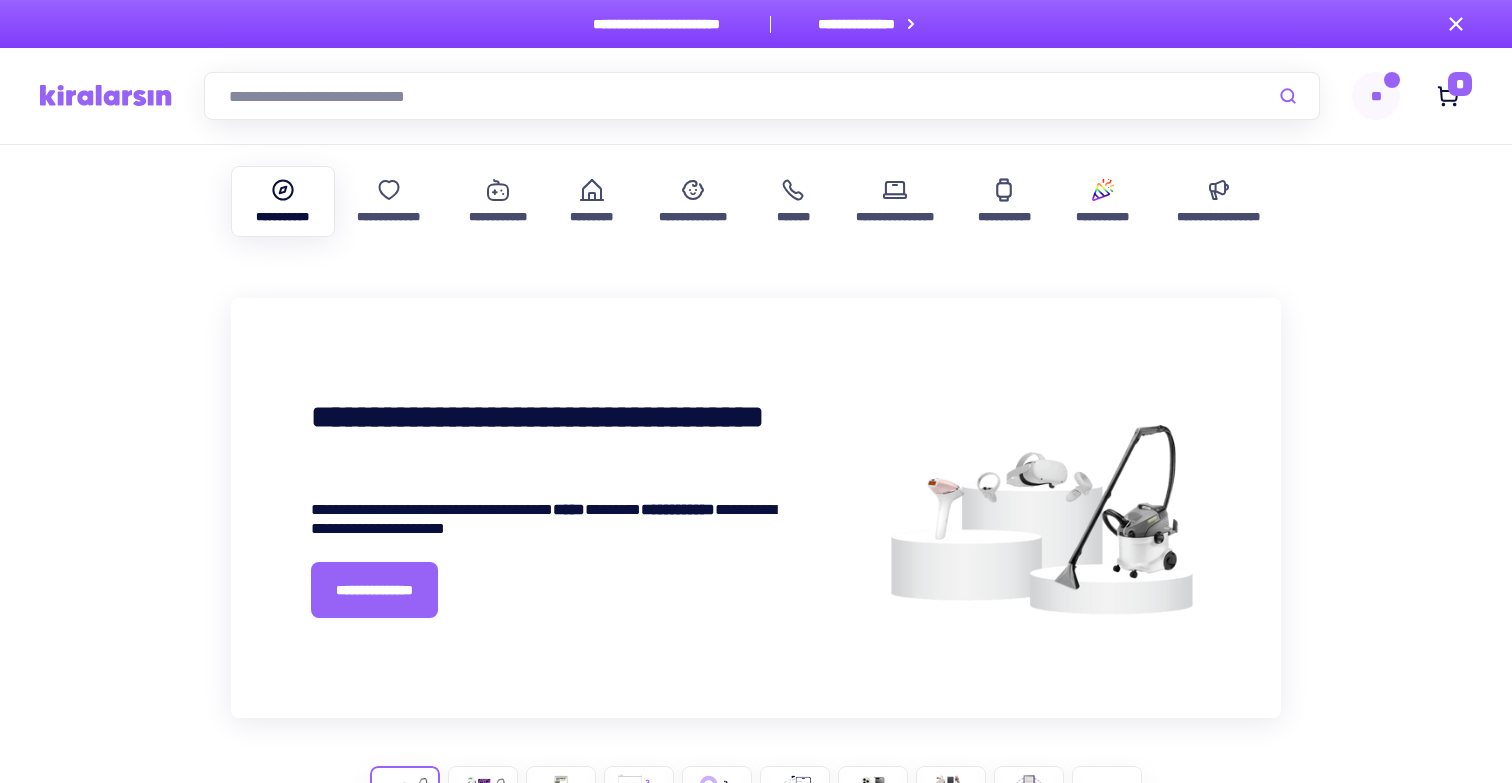 click on "**********" at bounding box center [283, 201] 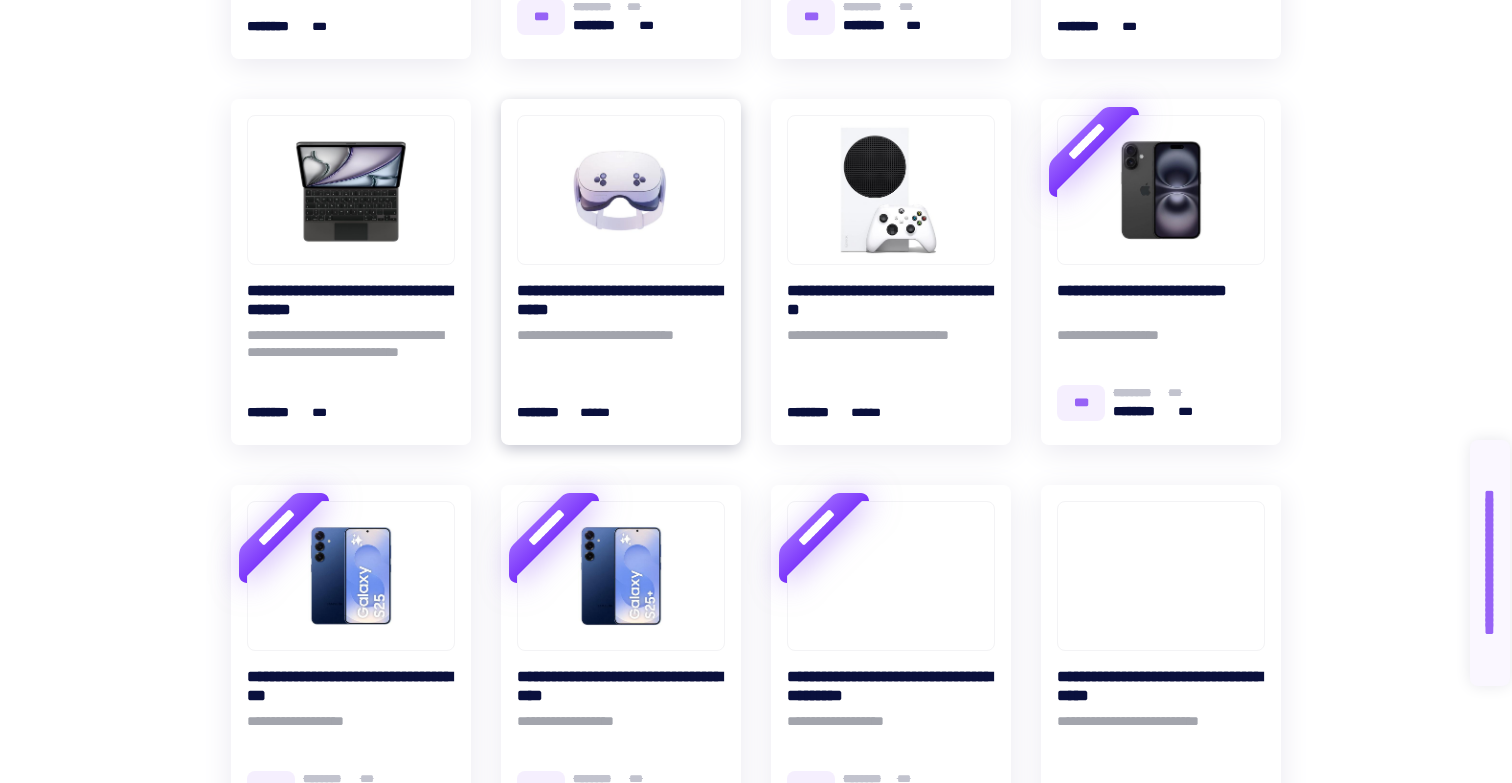 scroll, scrollTop: 1054, scrollLeft: 0, axis: vertical 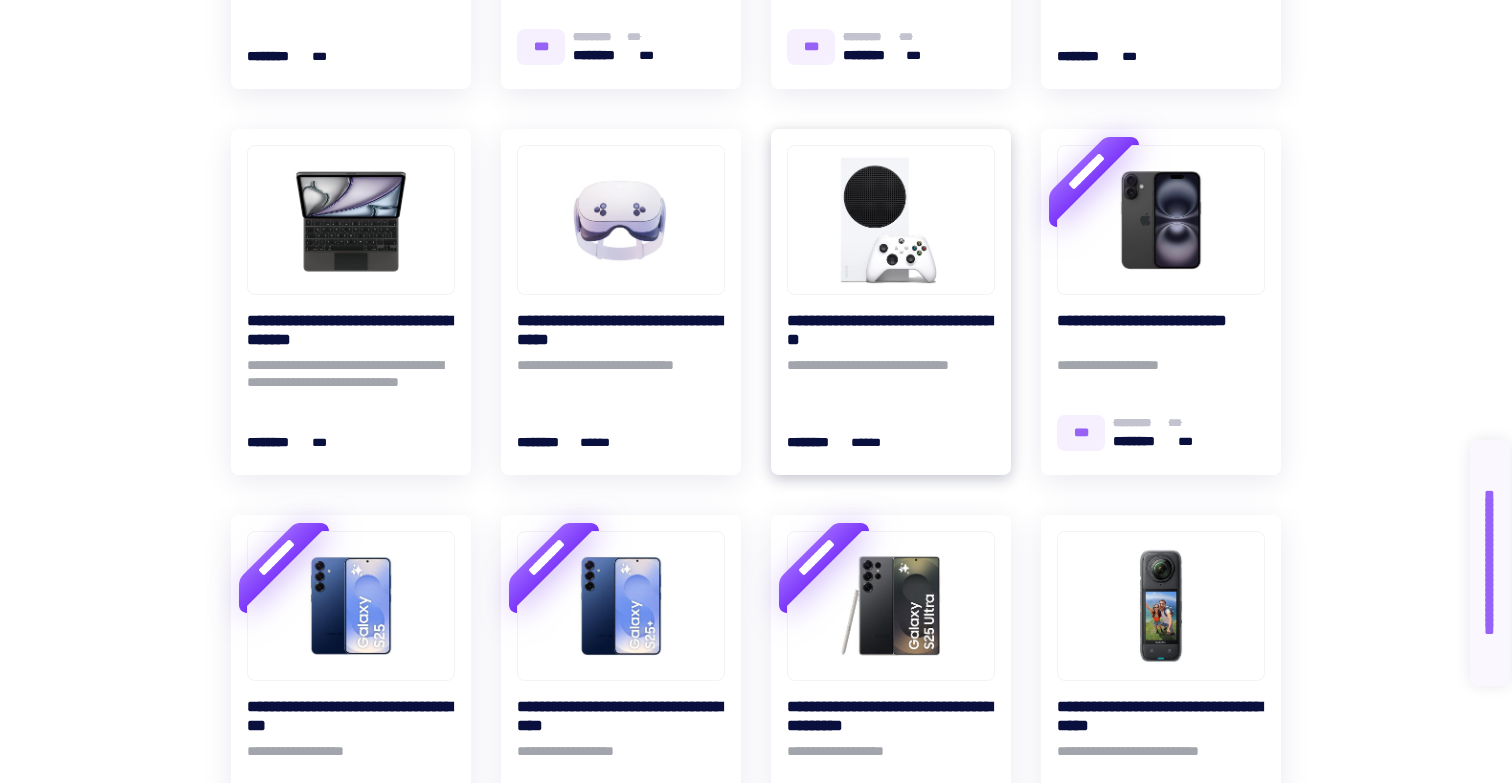 click at bounding box center (891, 220) 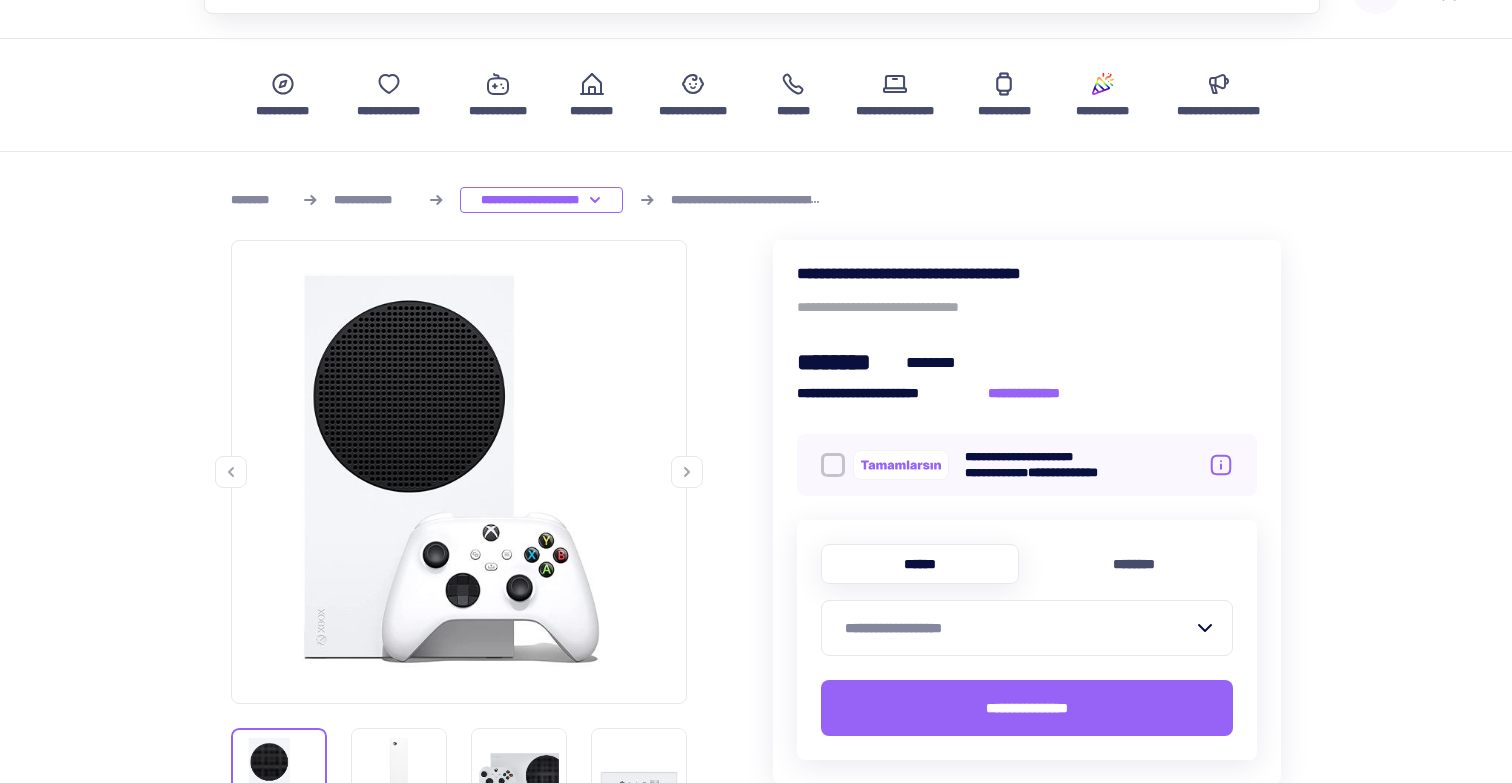 scroll, scrollTop: 120, scrollLeft: 0, axis: vertical 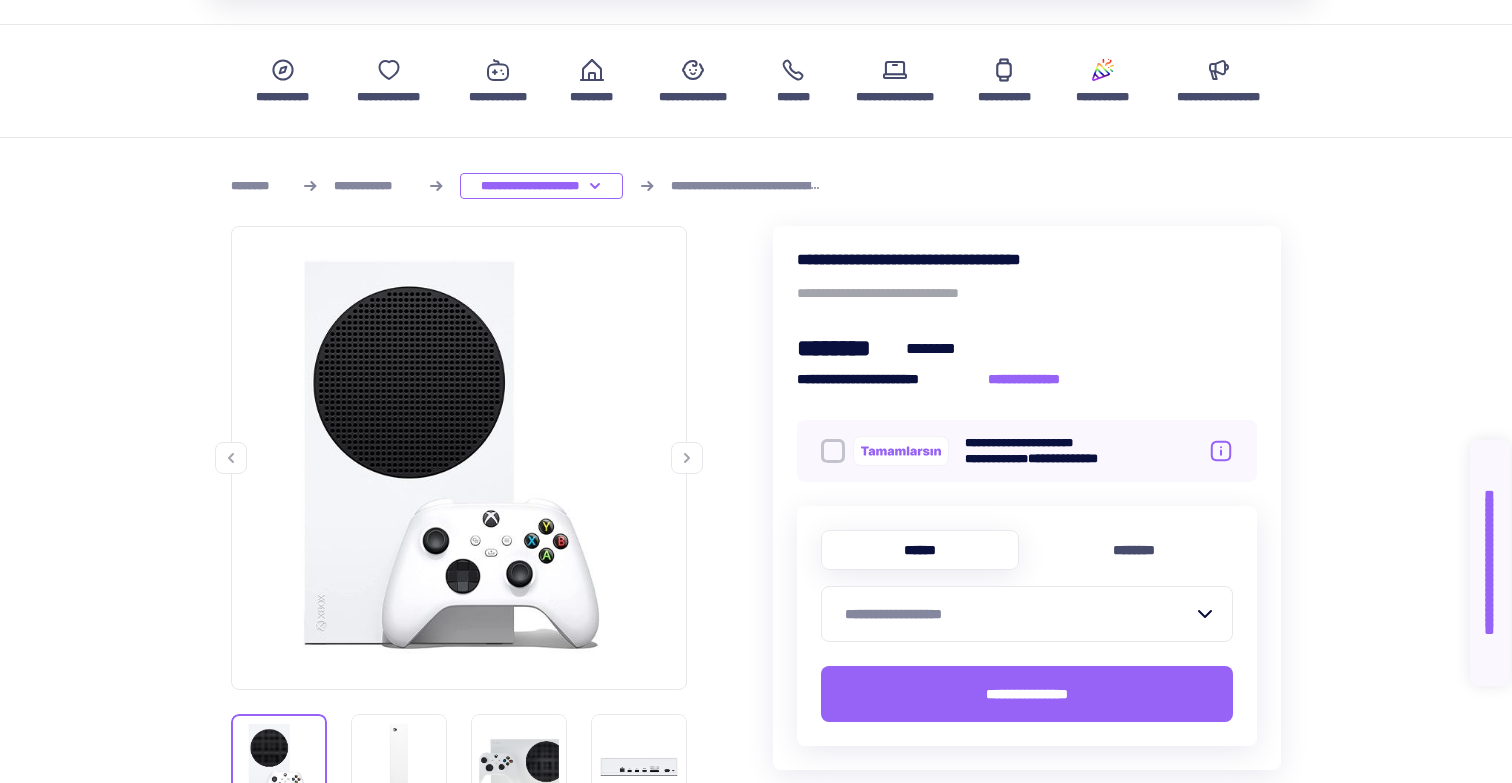 click on "**********" at bounding box center [1015, 614] 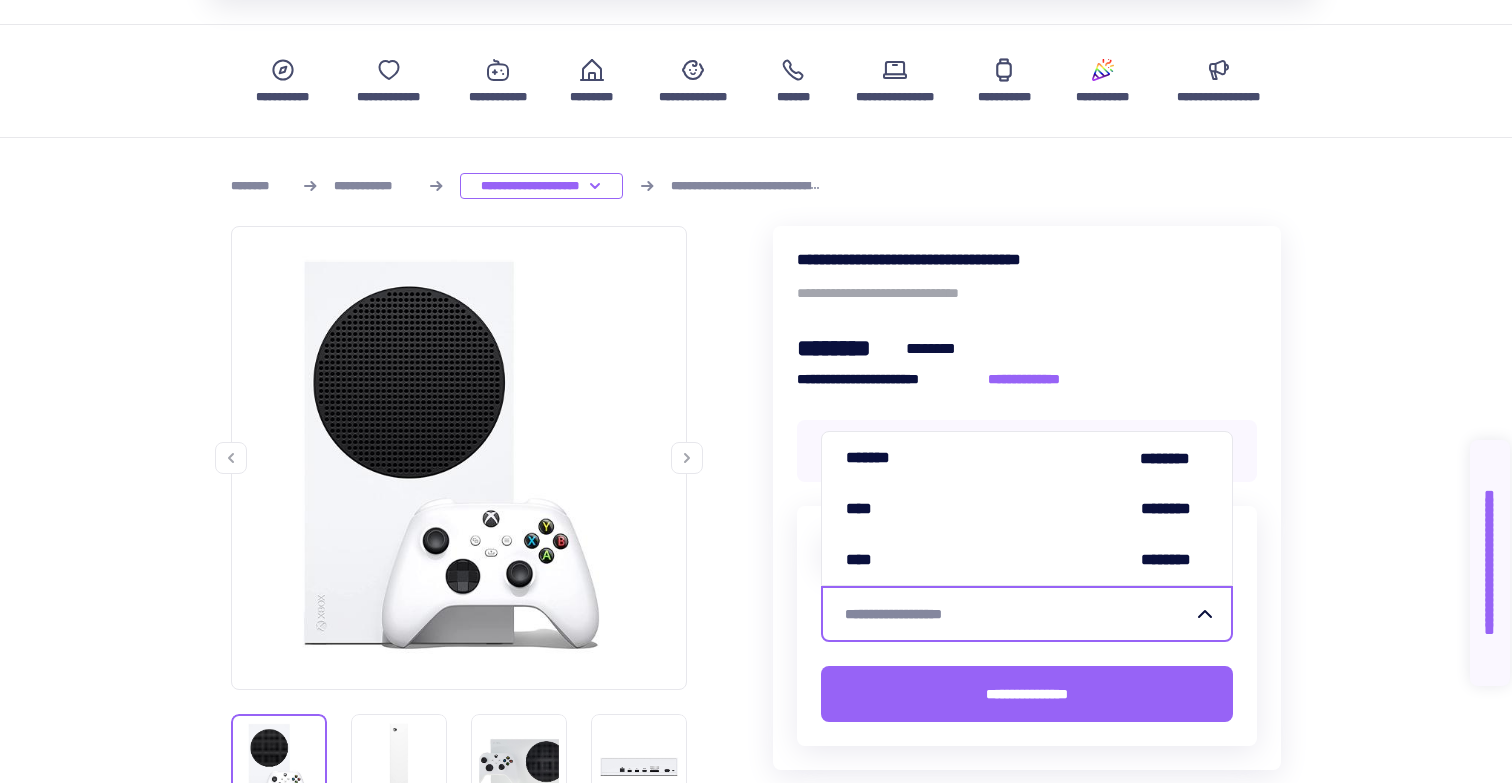 click on "[FIRST] [LAST] [STREET] [CITY] [STATE] [POSTAL_CODE] [COUNTRY] [PHONE] [EMAIL] [USERNAME] [DOMAIN] [IP_ADDRESS] [SSN]" at bounding box center [756, 186] 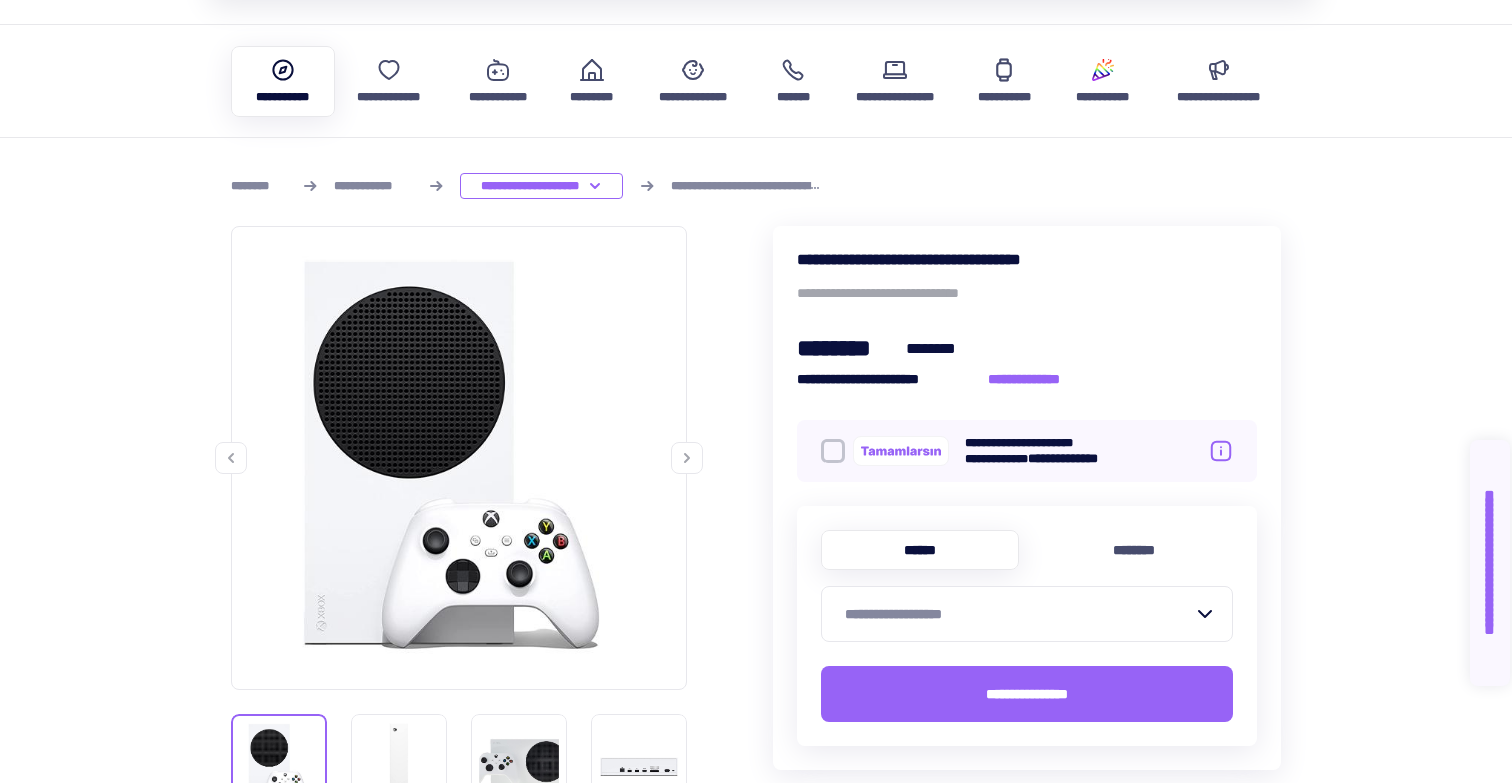 click on "**********" at bounding box center (283, 81) 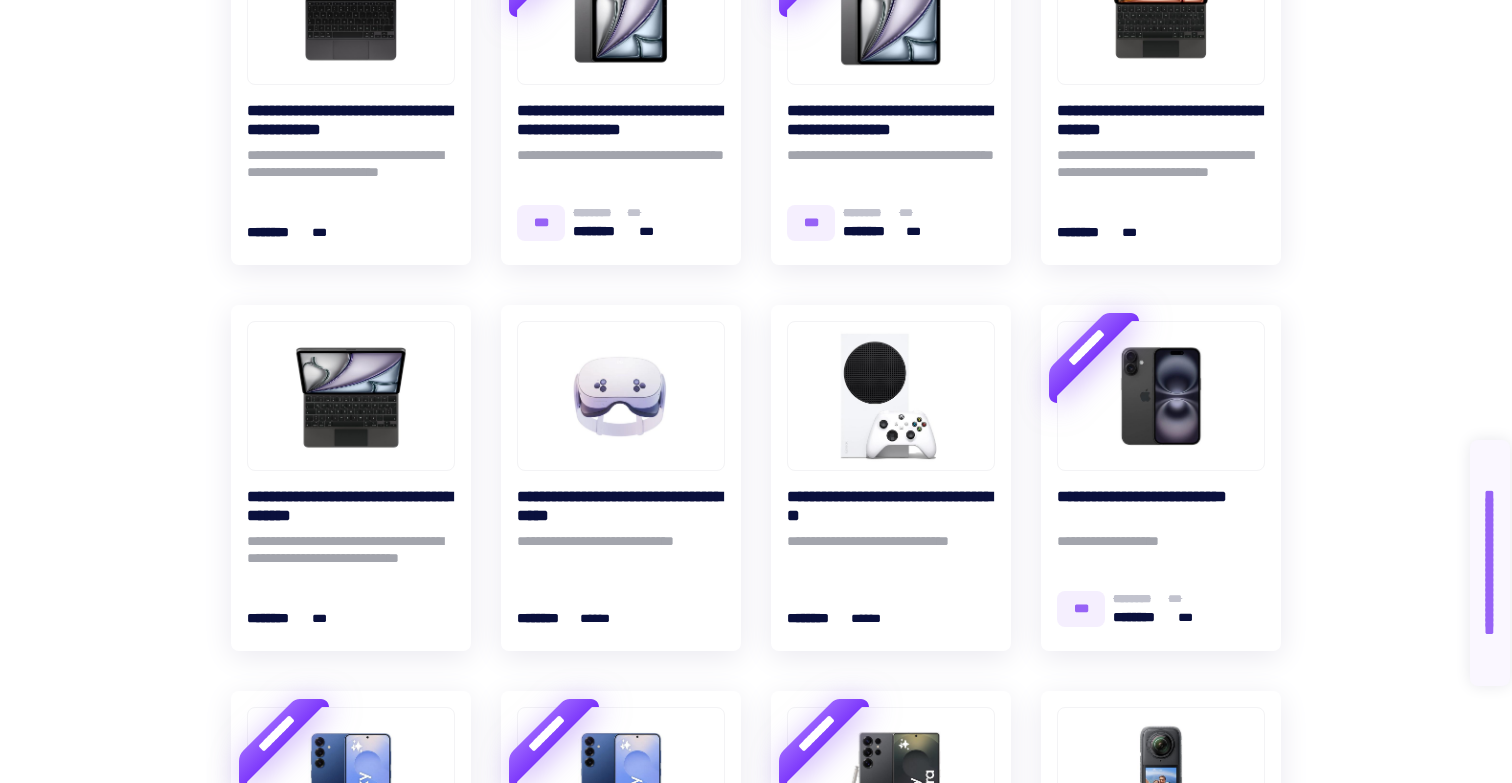 scroll, scrollTop: 889, scrollLeft: 0, axis: vertical 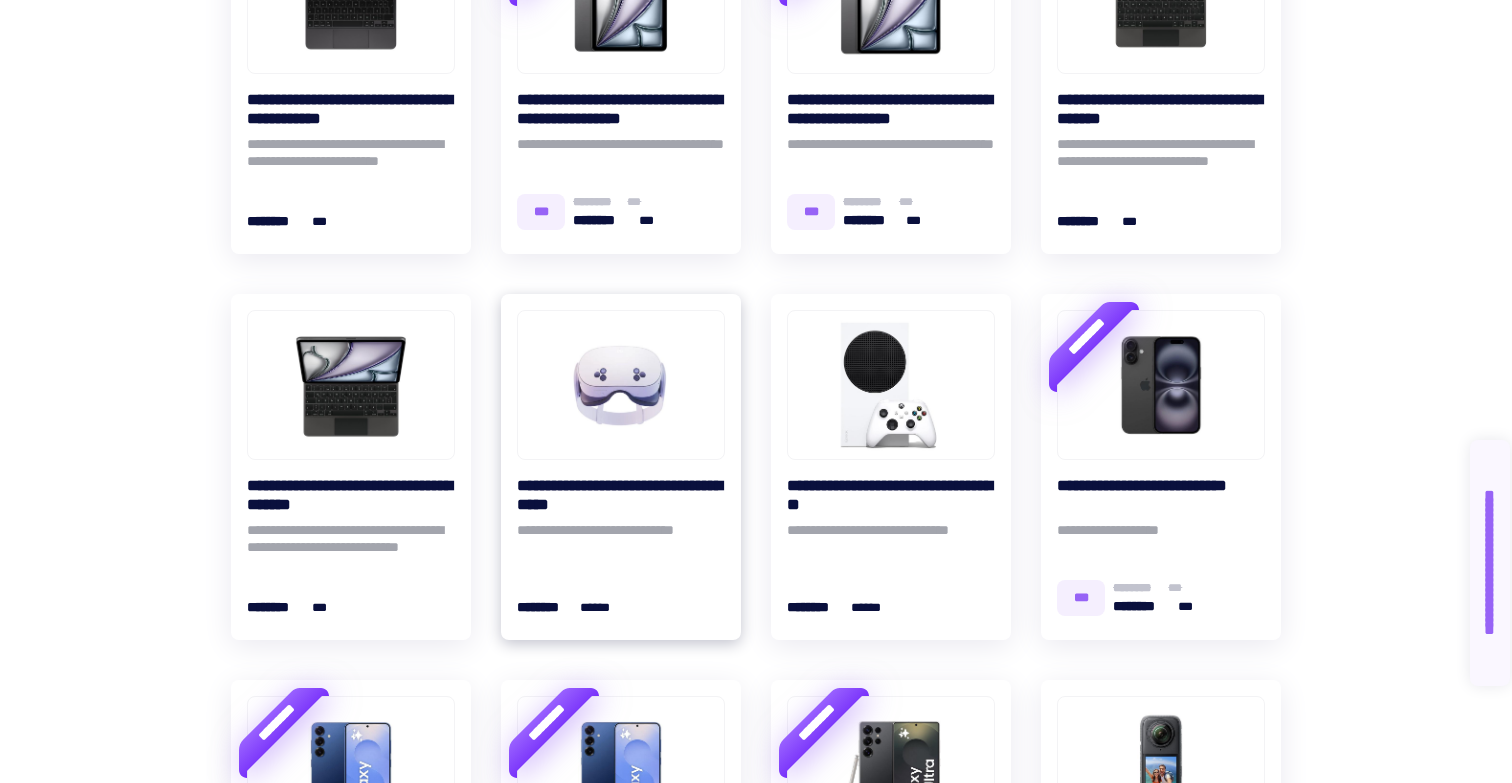 click on "**********" at bounding box center [621, 542] 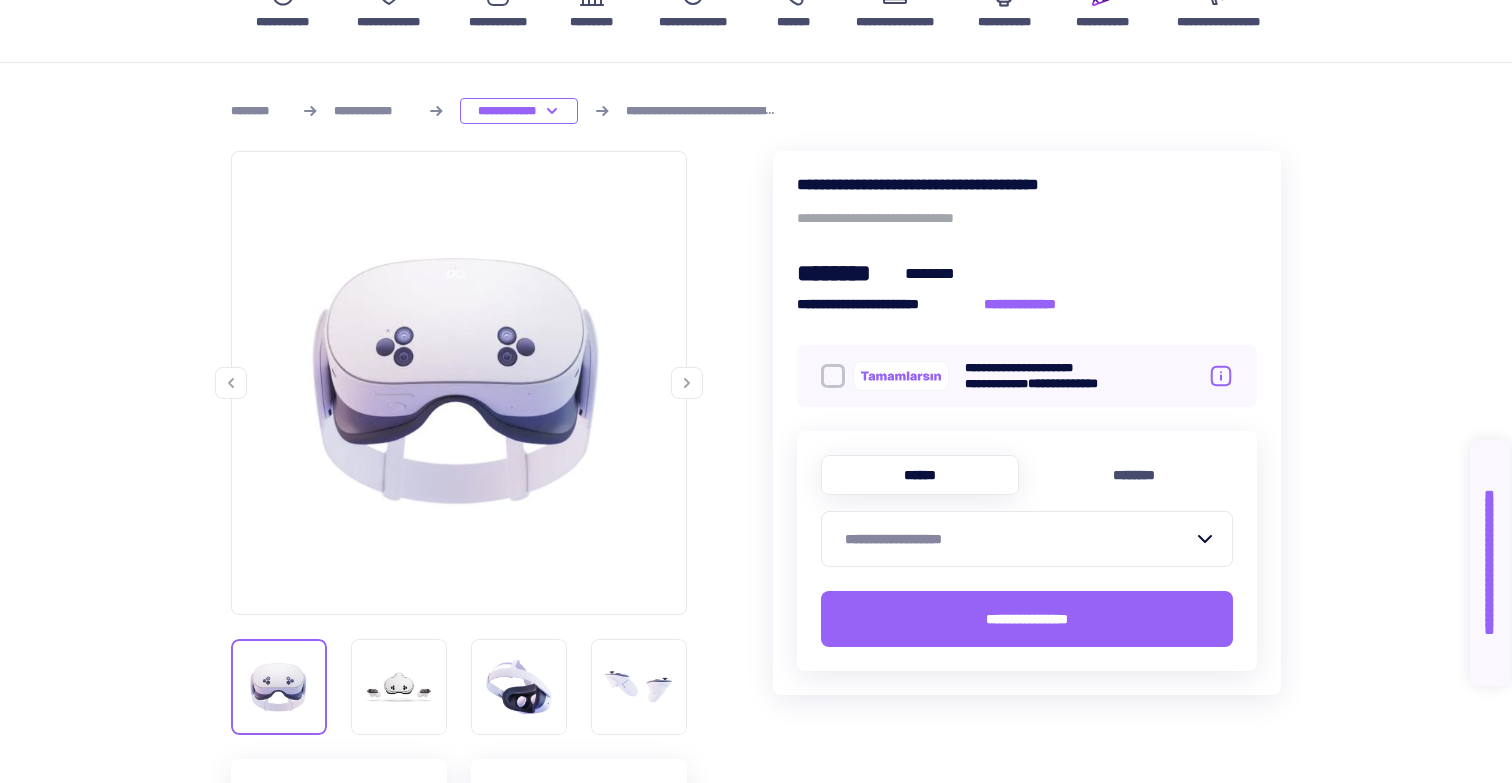 scroll, scrollTop: 191, scrollLeft: 0, axis: vertical 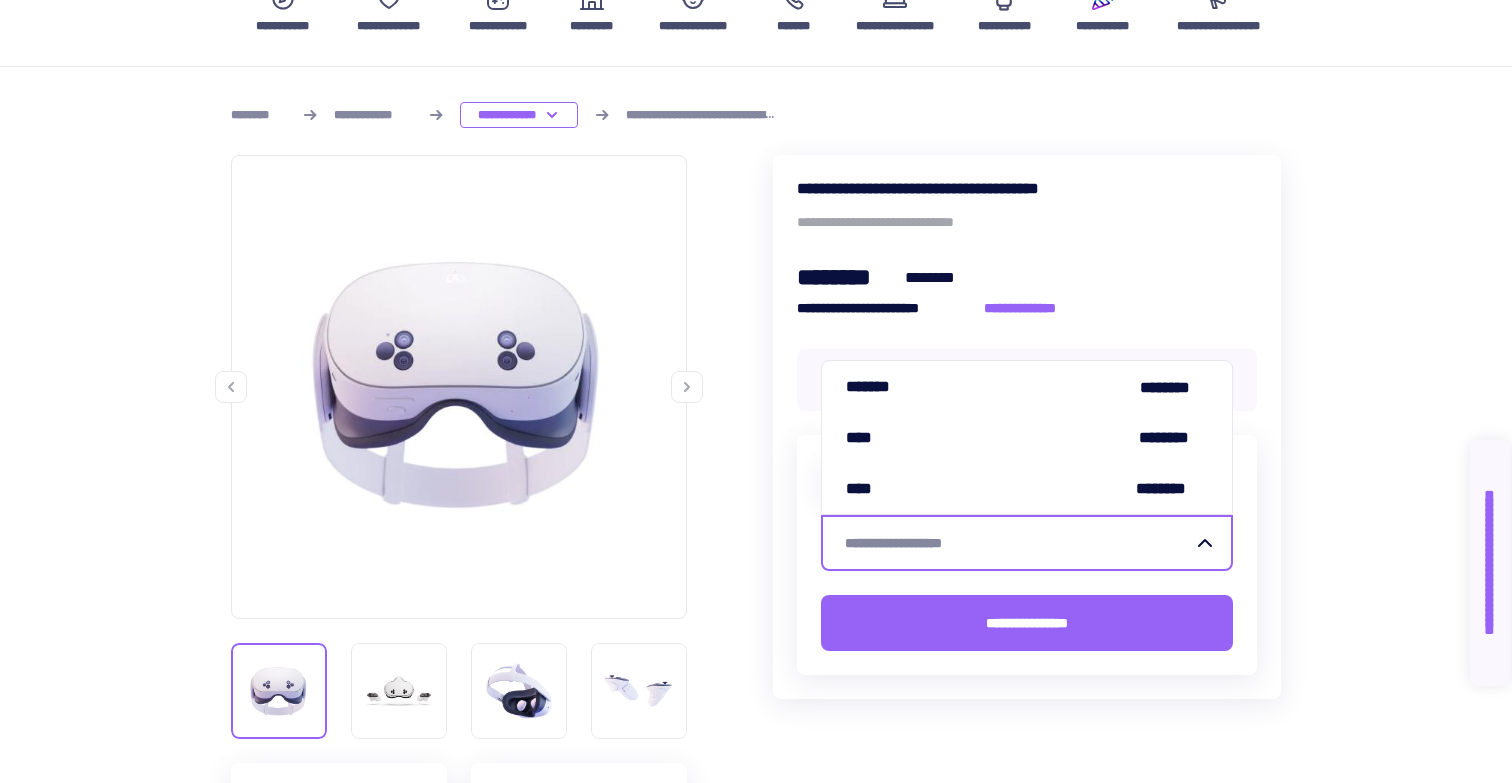 click on "**********" at bounding box center (1015, 543) 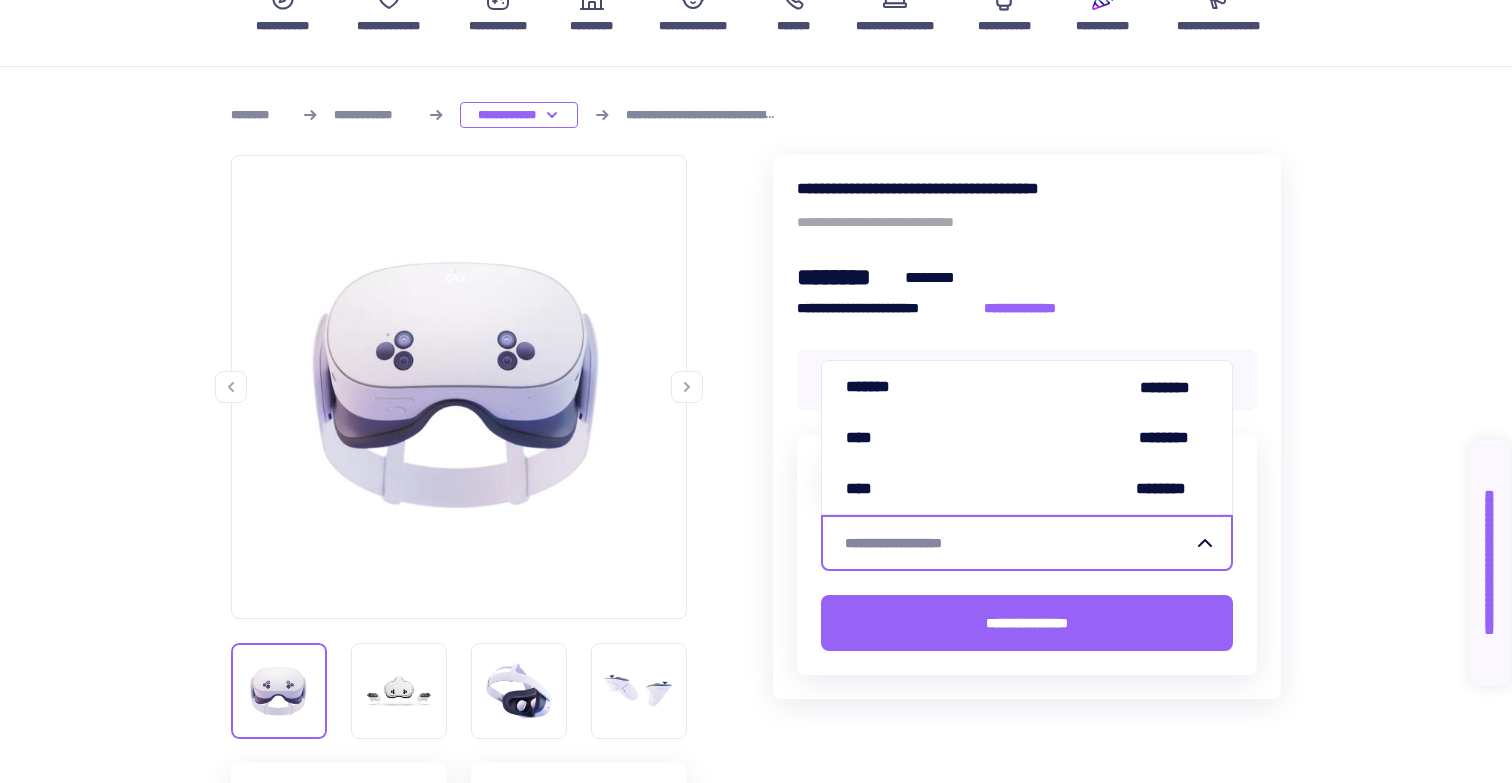 click on "[FIRST] [LAST] [STREET] [CITY] [STATE] [POSTAL_CODE] [COUNTRY] [PHONE] [EMAIL] [USERNAME] [DOMAIN] [IP_ADDRESS] [SSN]" at bounding box center (756, 1247) 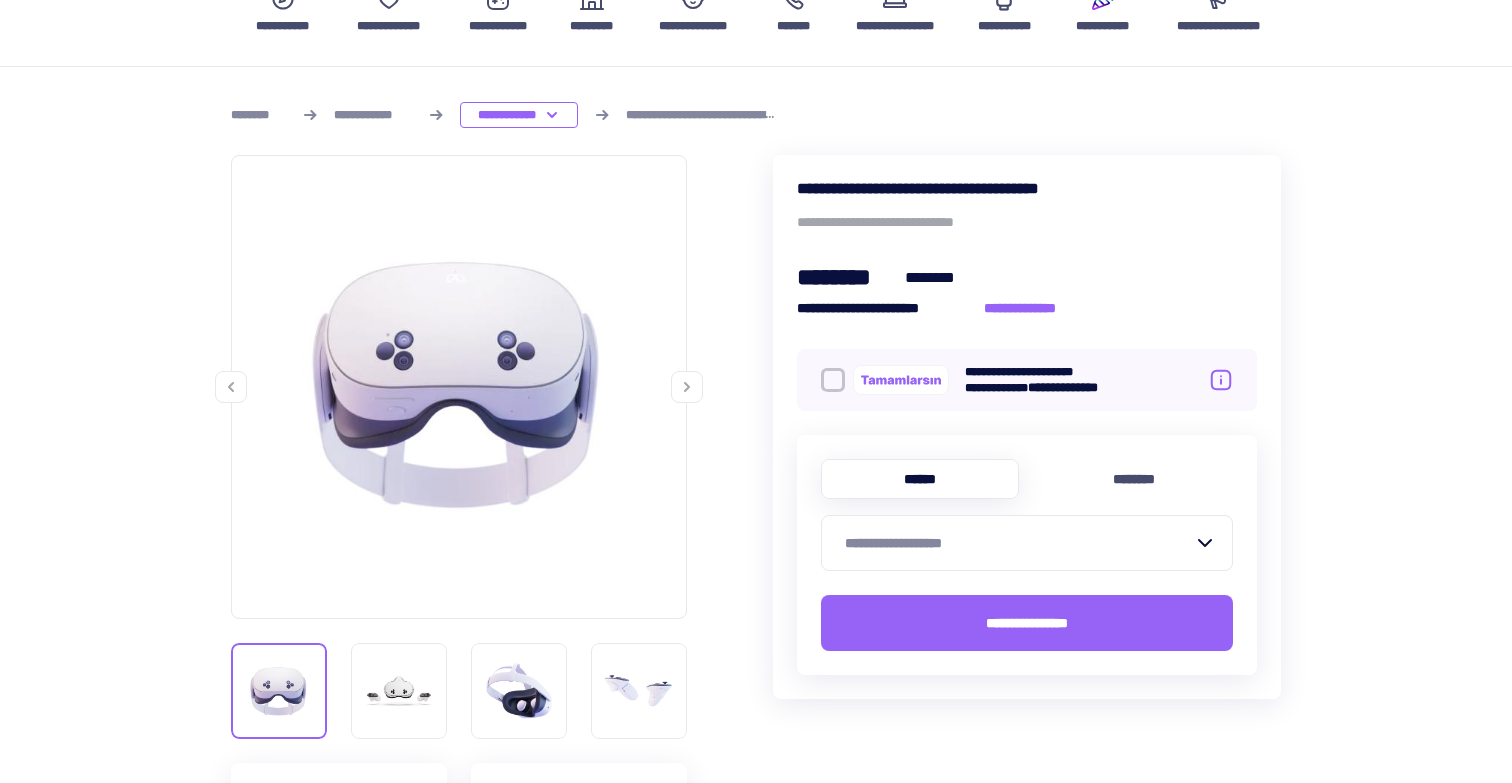 scroll, scrollTop: 0, scrollLeft: 0, axis: both 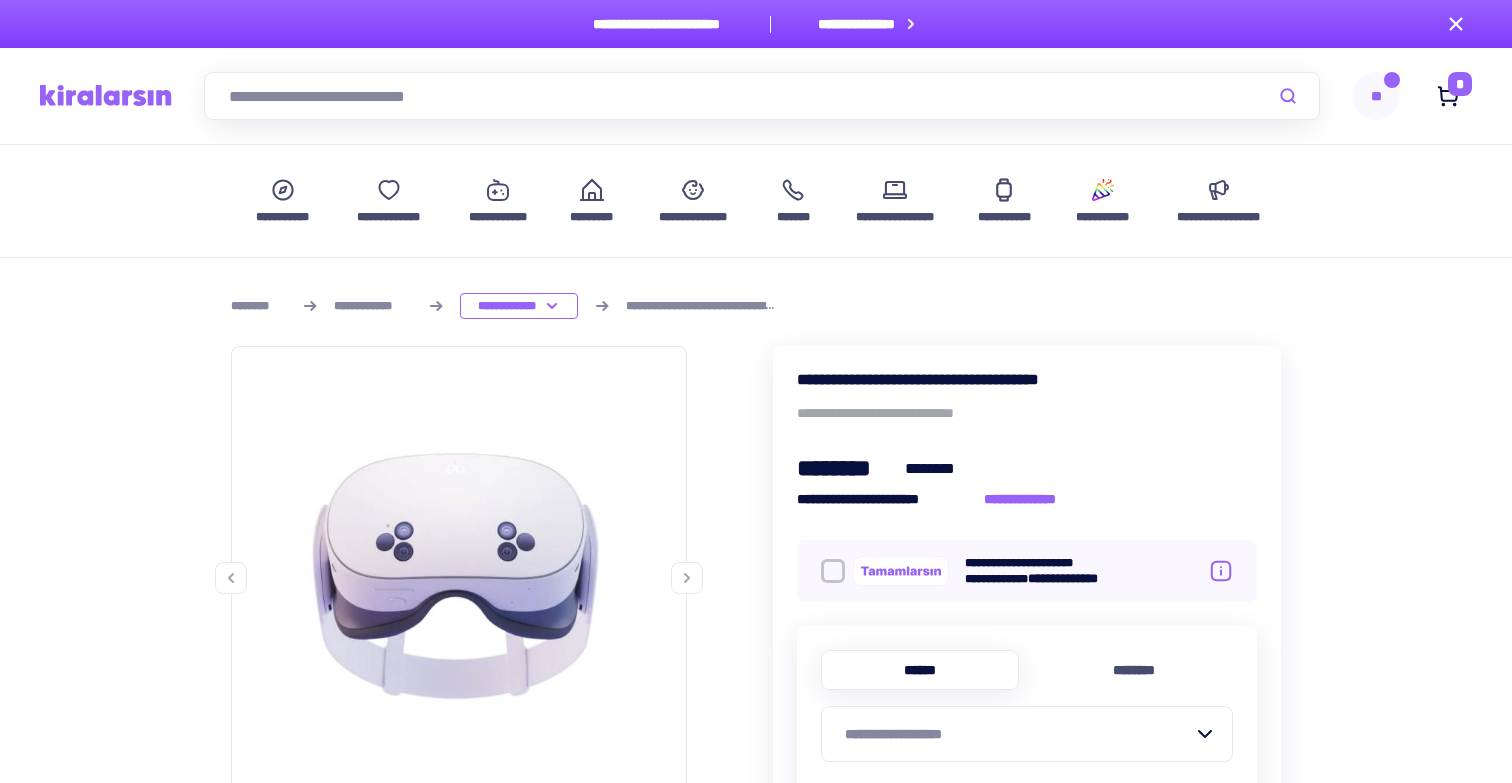 click at bounding box center [106, 95] 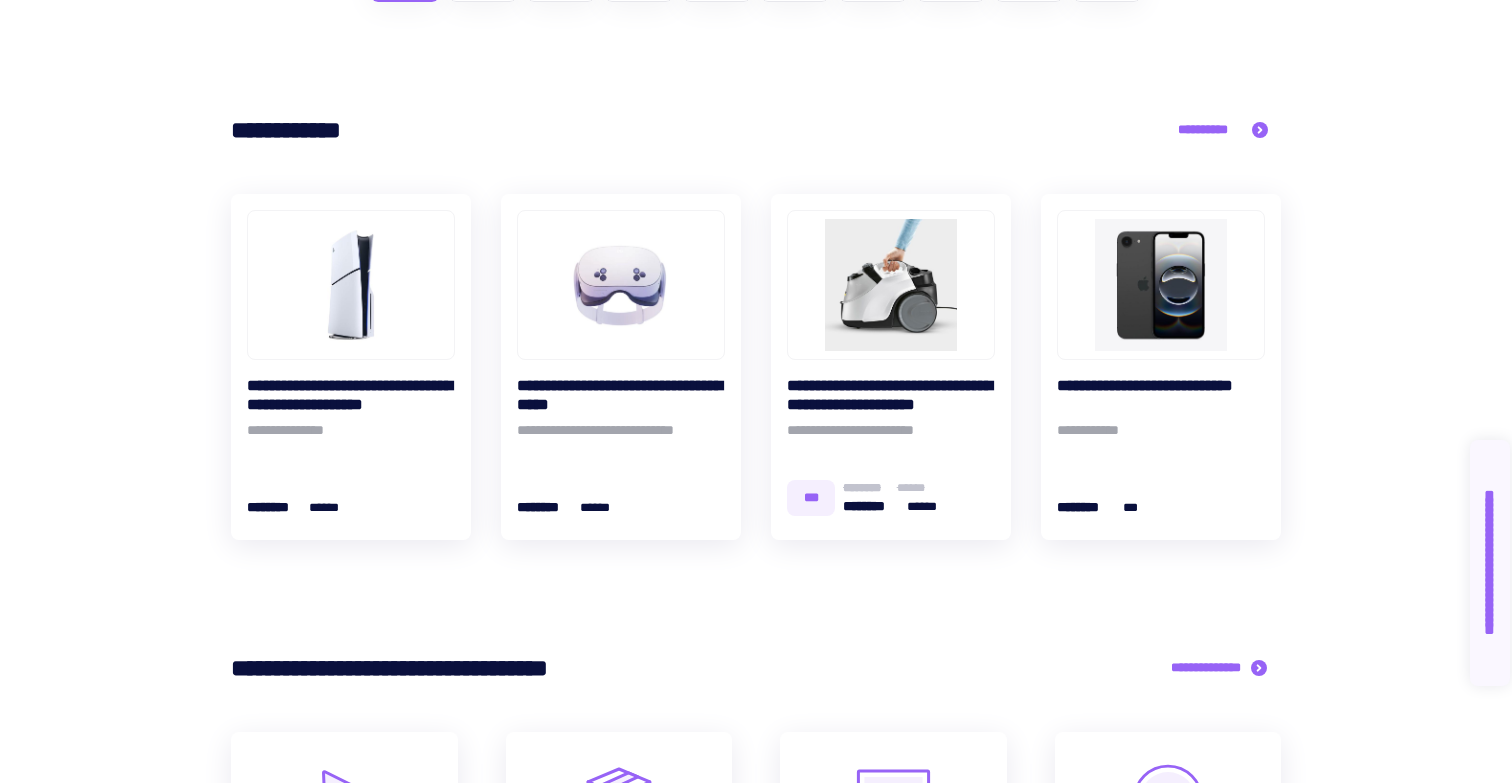 scroll, scrollTop: 815, scrollLeft: 0, axis: vertical 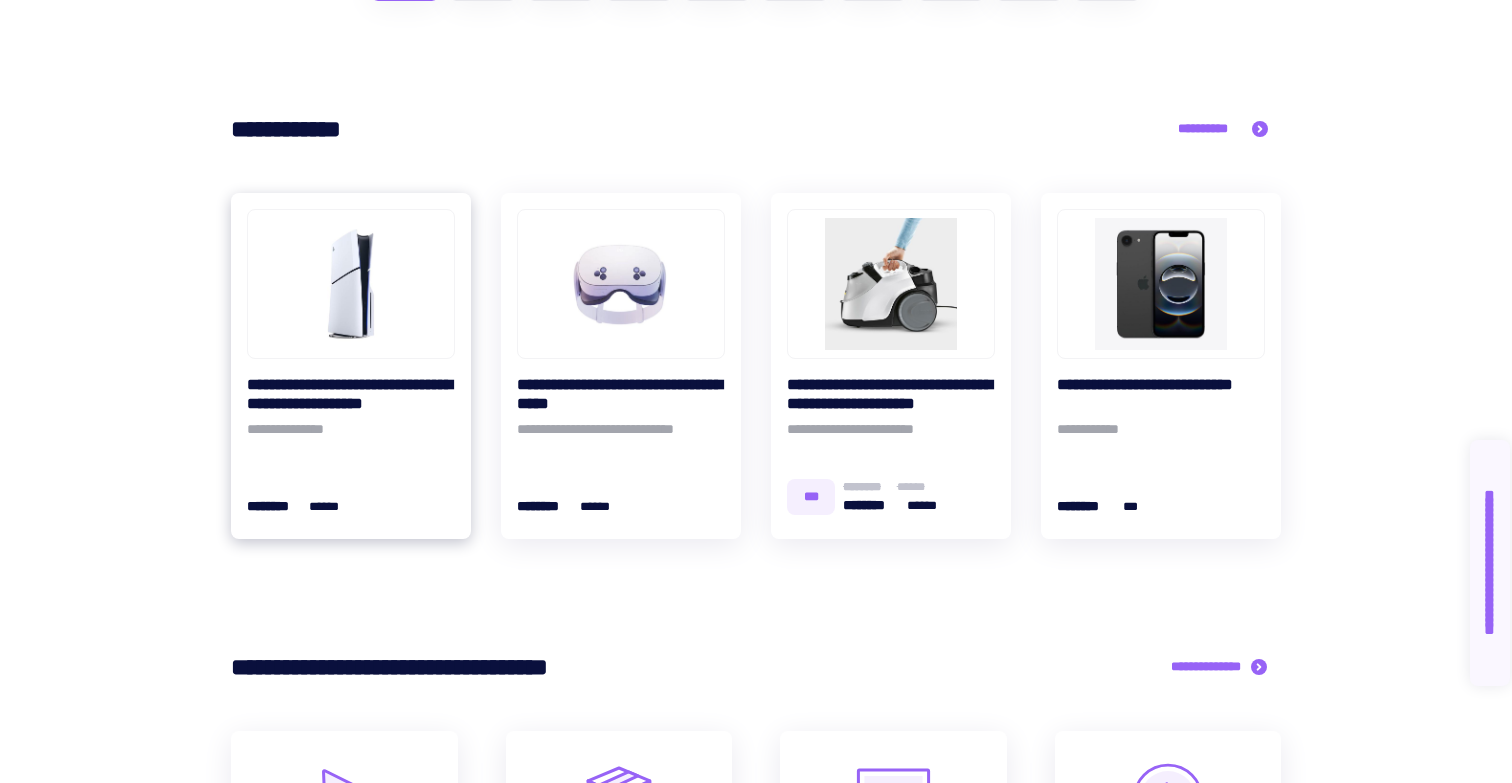 click at bounding box center [351, 284] 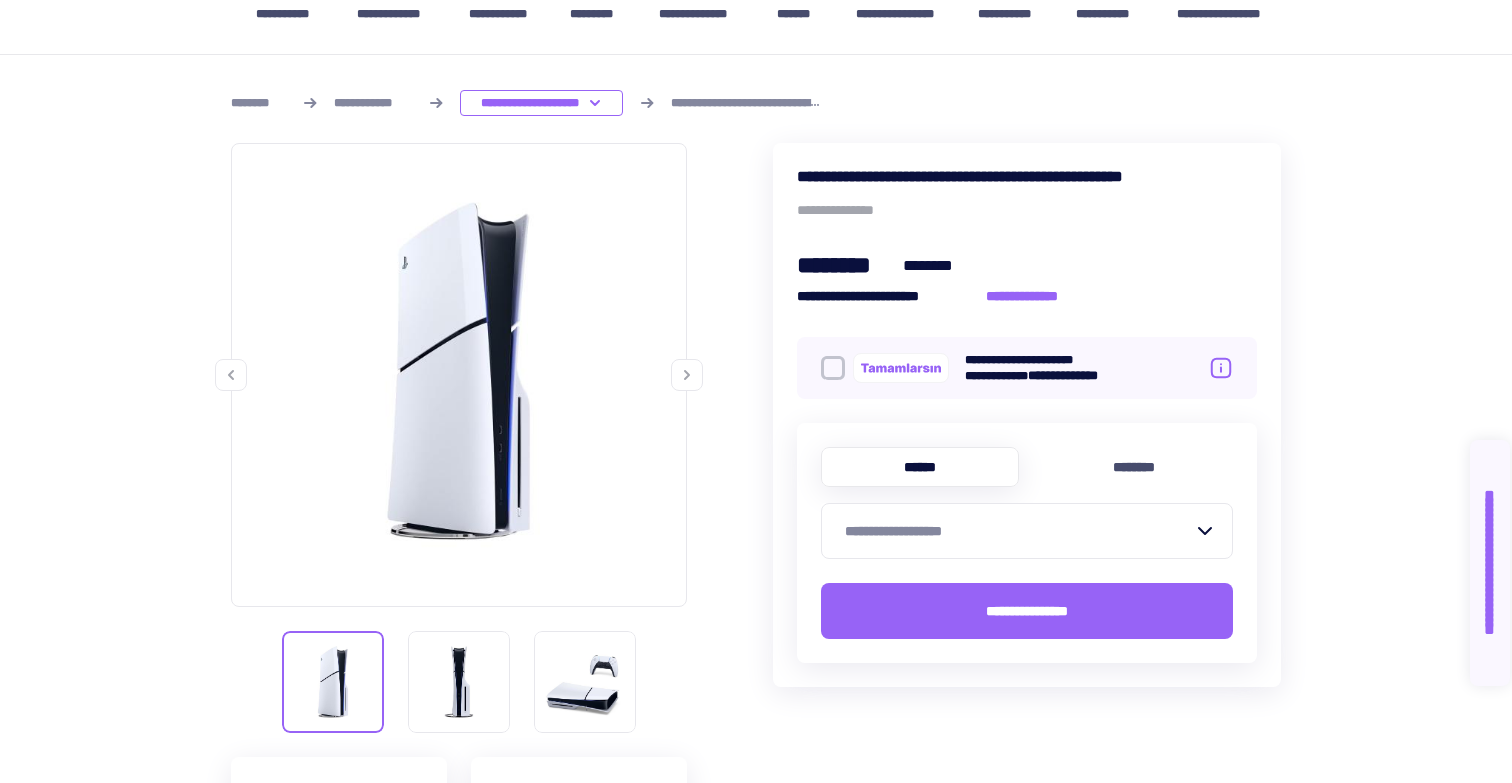 scroll, scrollTop: 227, scrollLeft: 0, axis: vertical 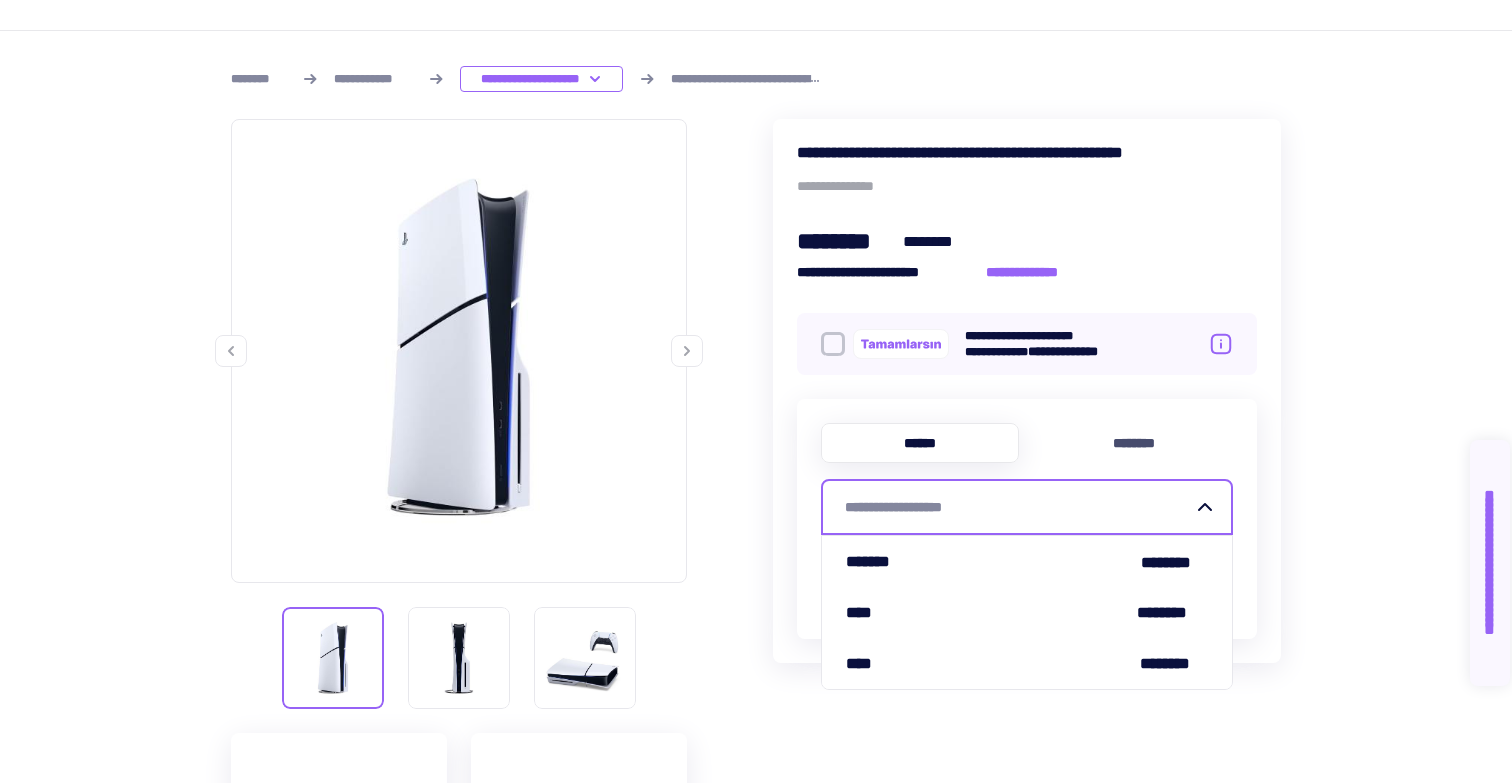 click on "**********" at bounding box center [1015, 507] 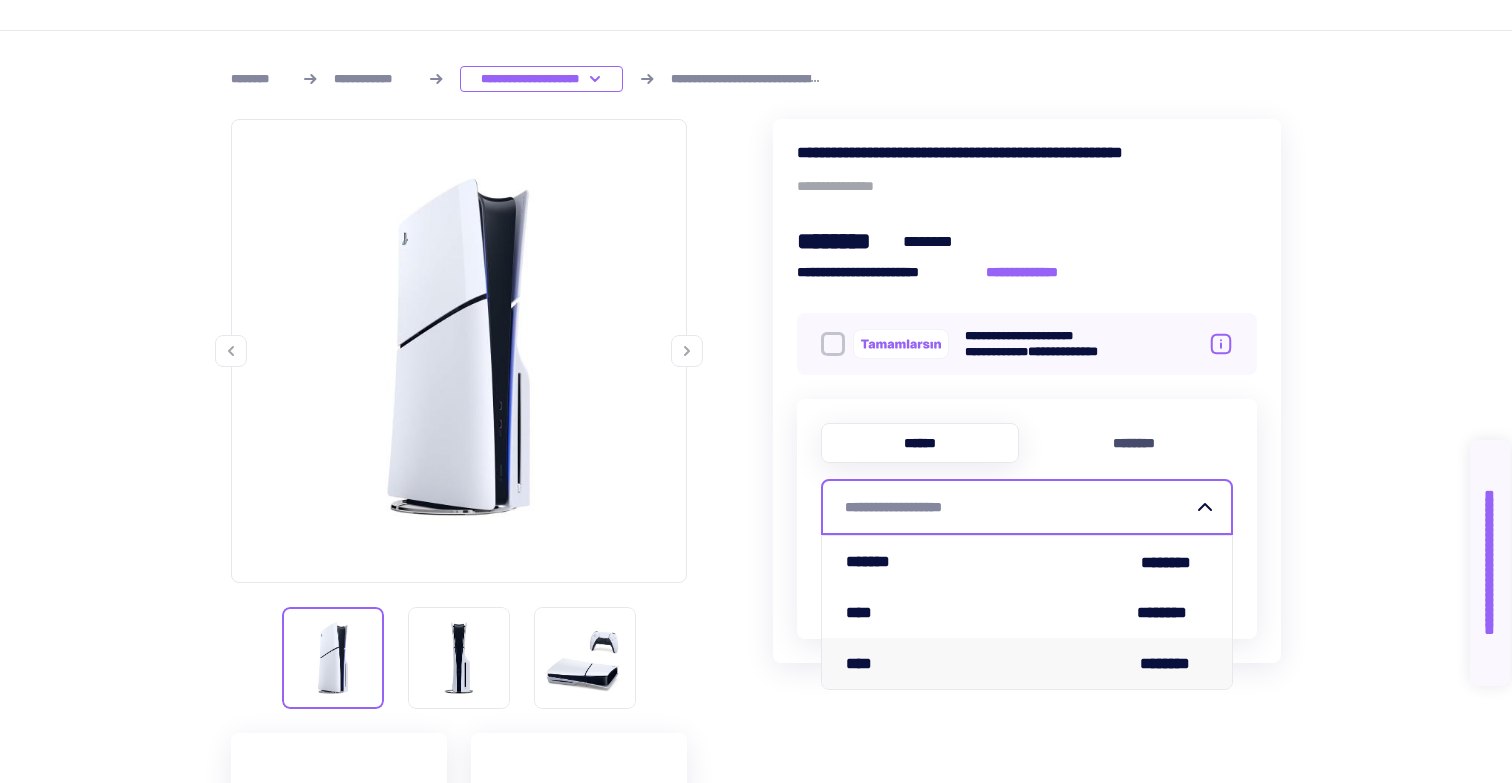 click on "**** ********" at bounding box center [1027, 663] 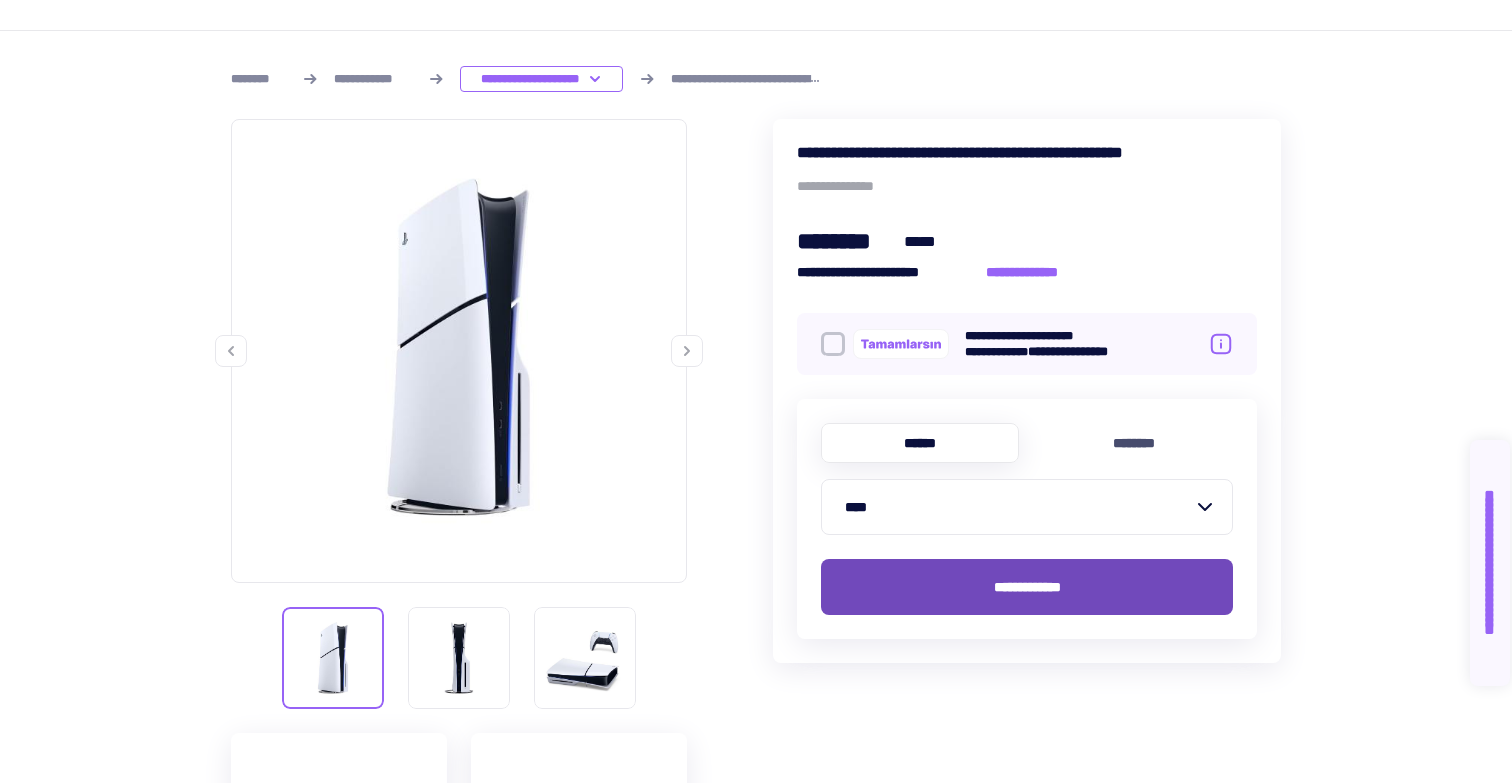 click on "**********" at bounding box center [1027, 587] 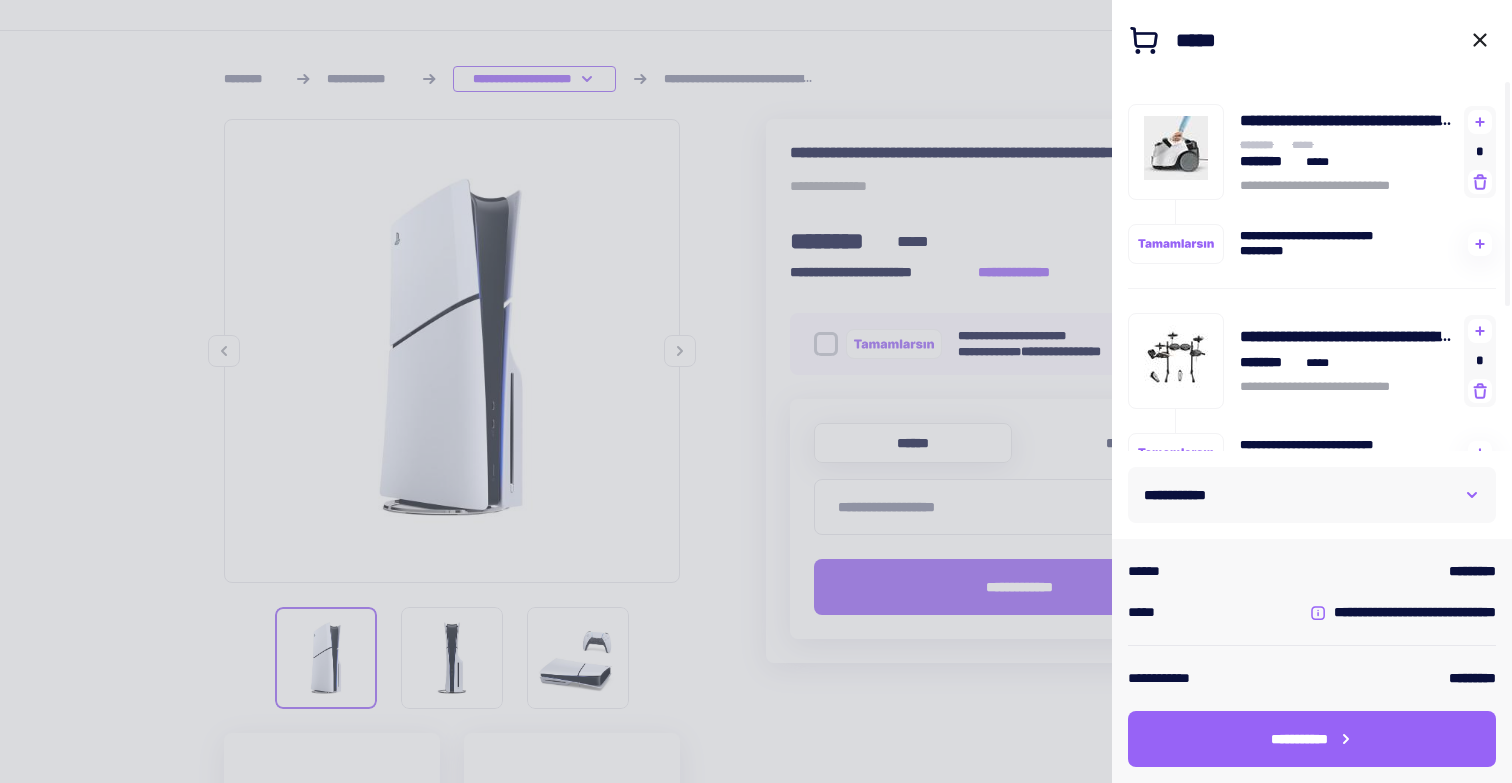 click on "*" at bounding box center [1480, 152] 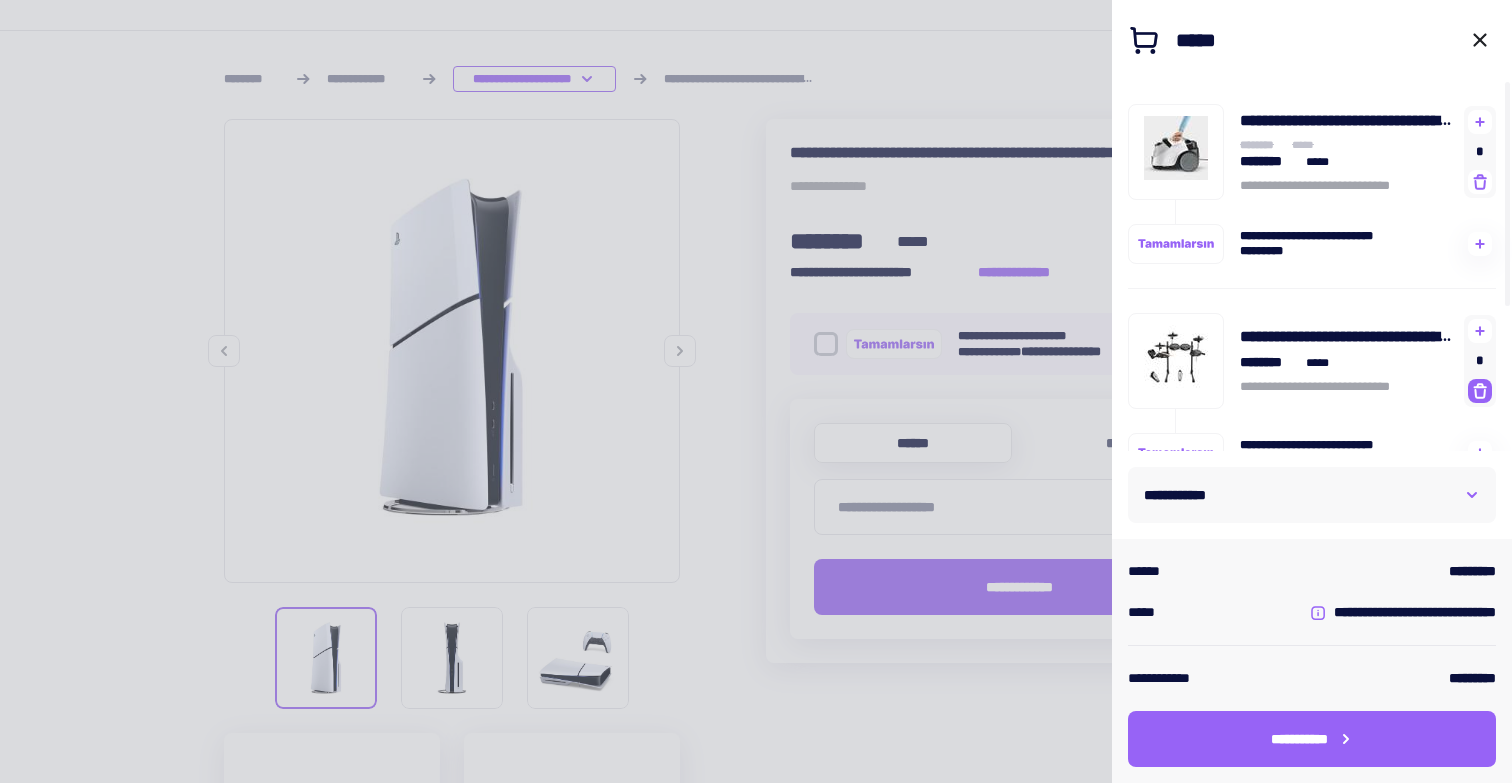 click at bounding box center [1480, 122] 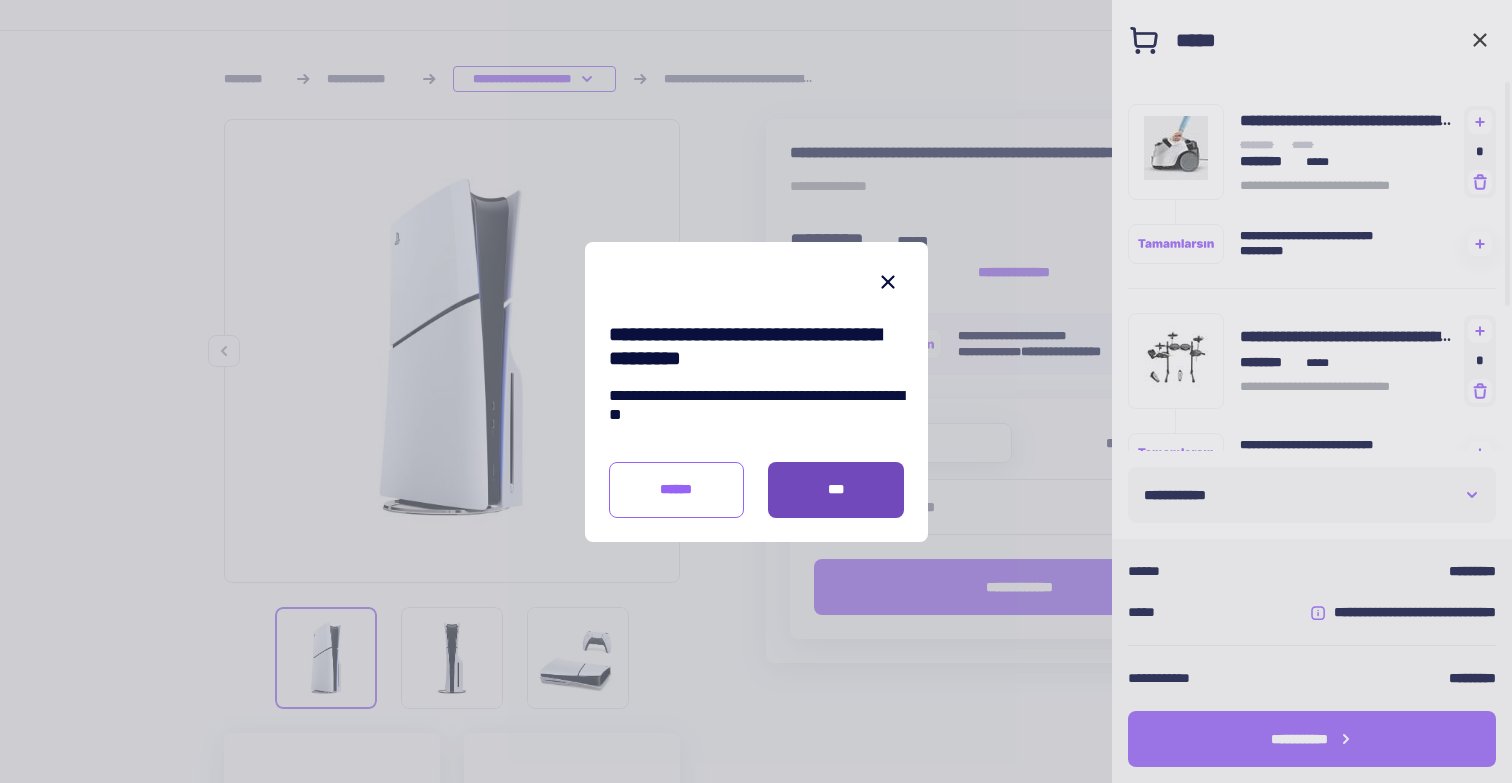 click on "***" at bounding box center [836, 490] 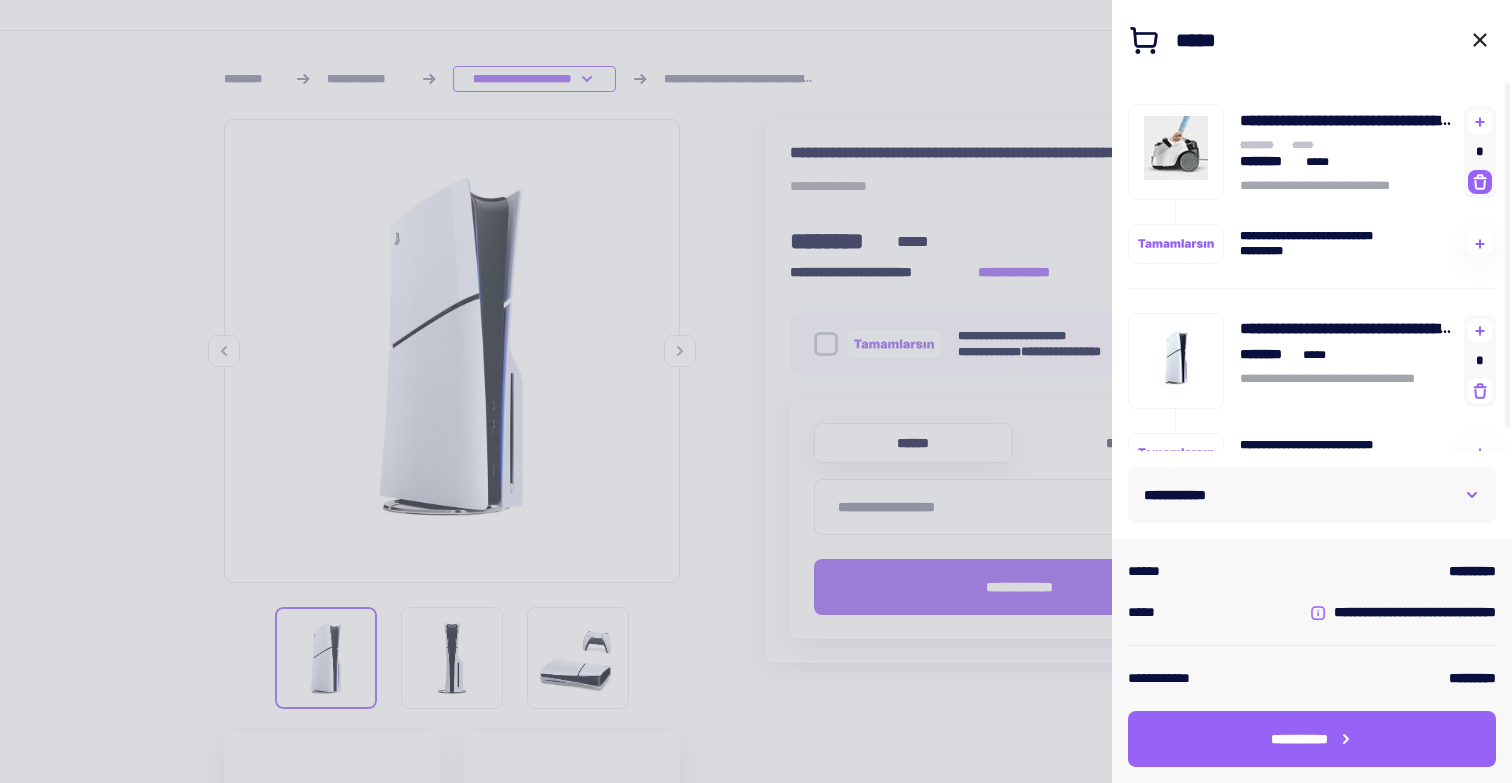 click at bounding box center (1480, 122) 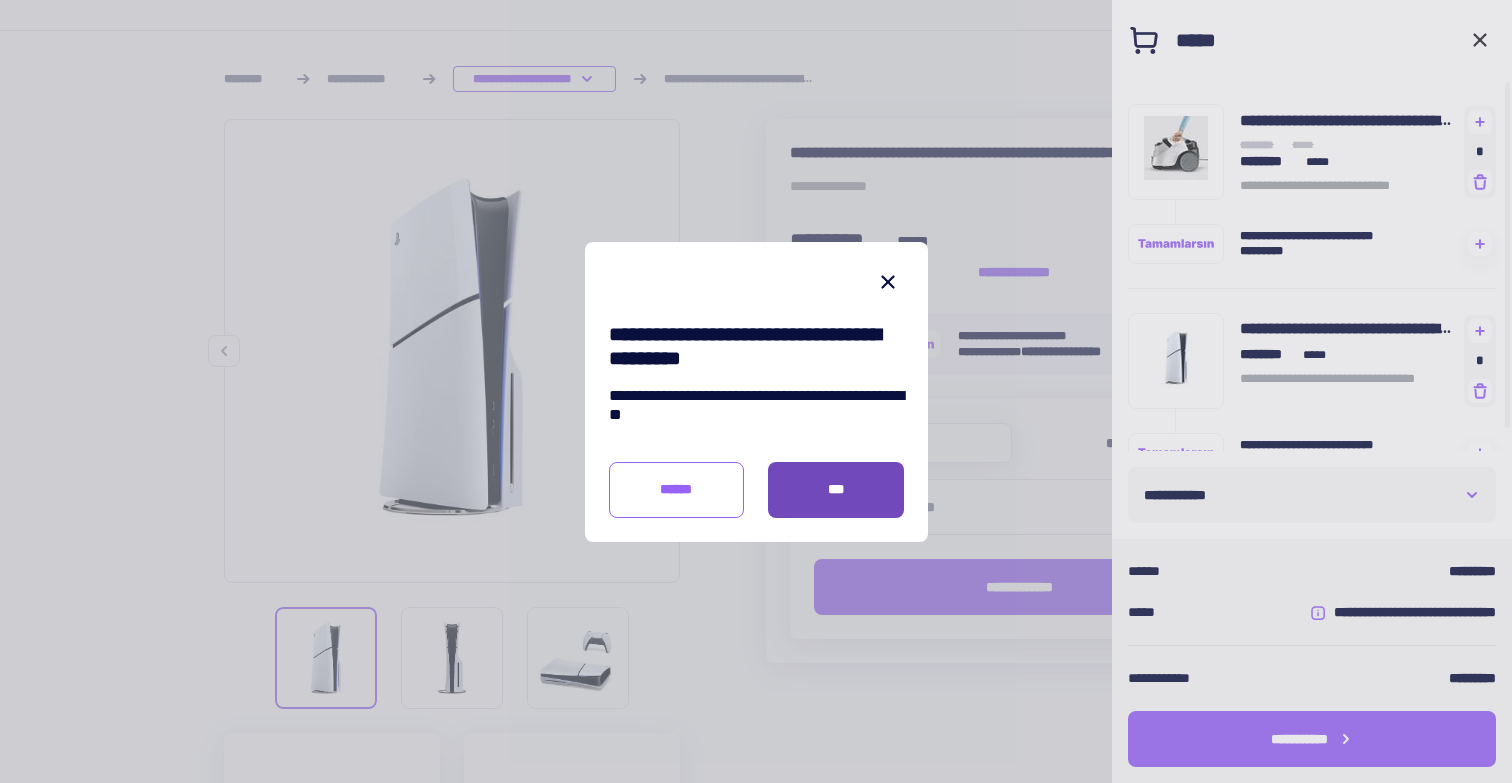 click on "***" at bounding box center (836, 490) 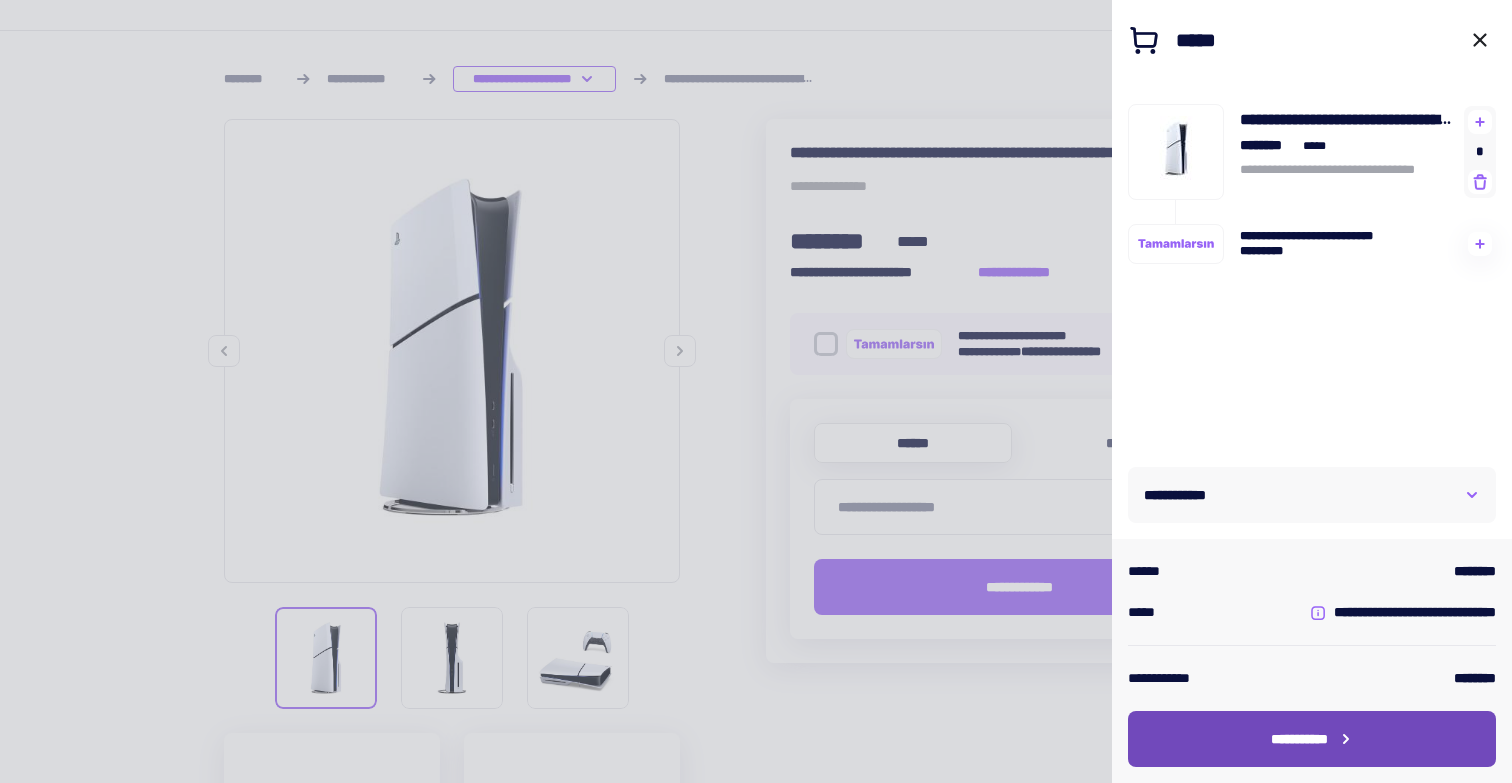 click on "**********" at bounding box center (1299, 739) 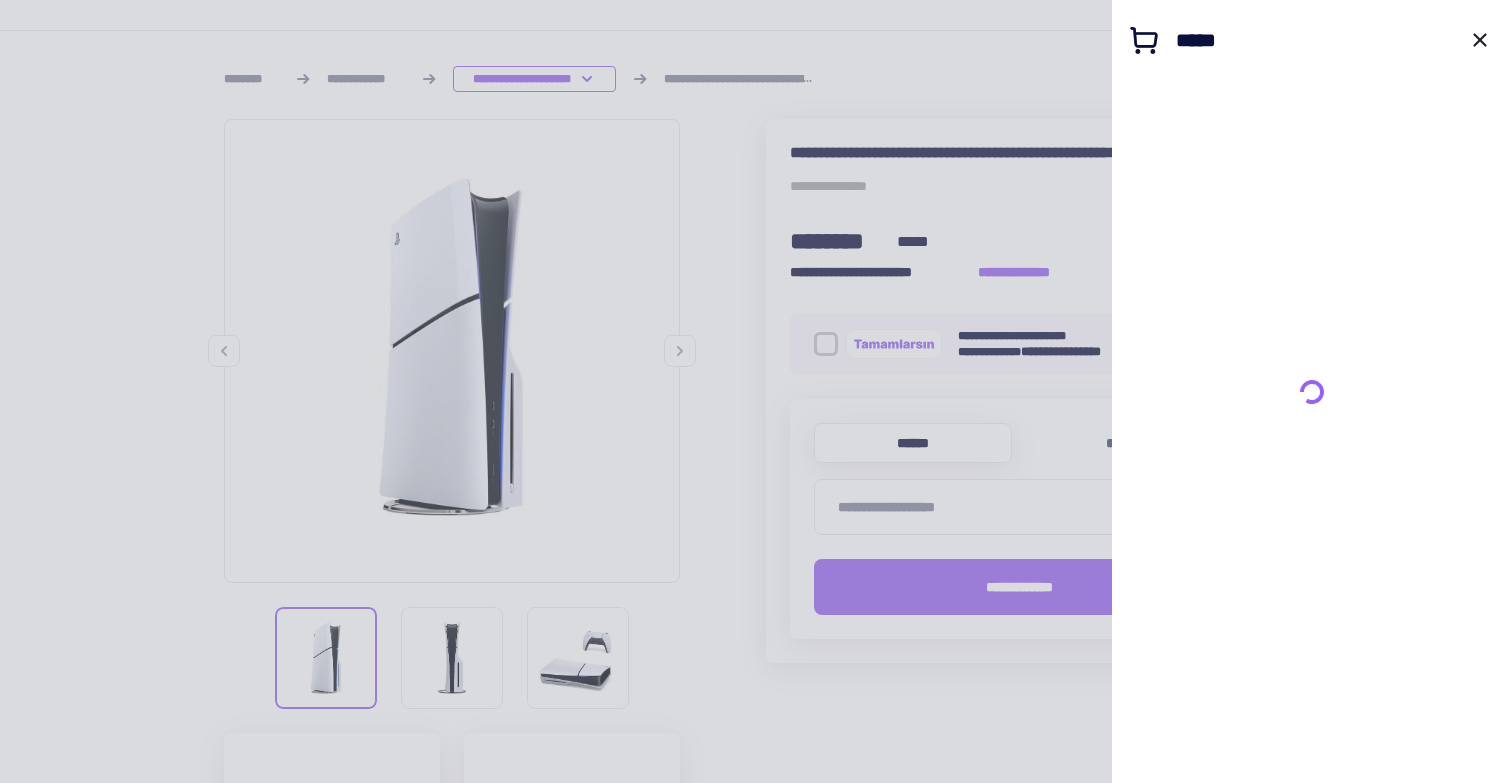 scroll, scrollTop: 0, scrollLeft: 0, axis: both 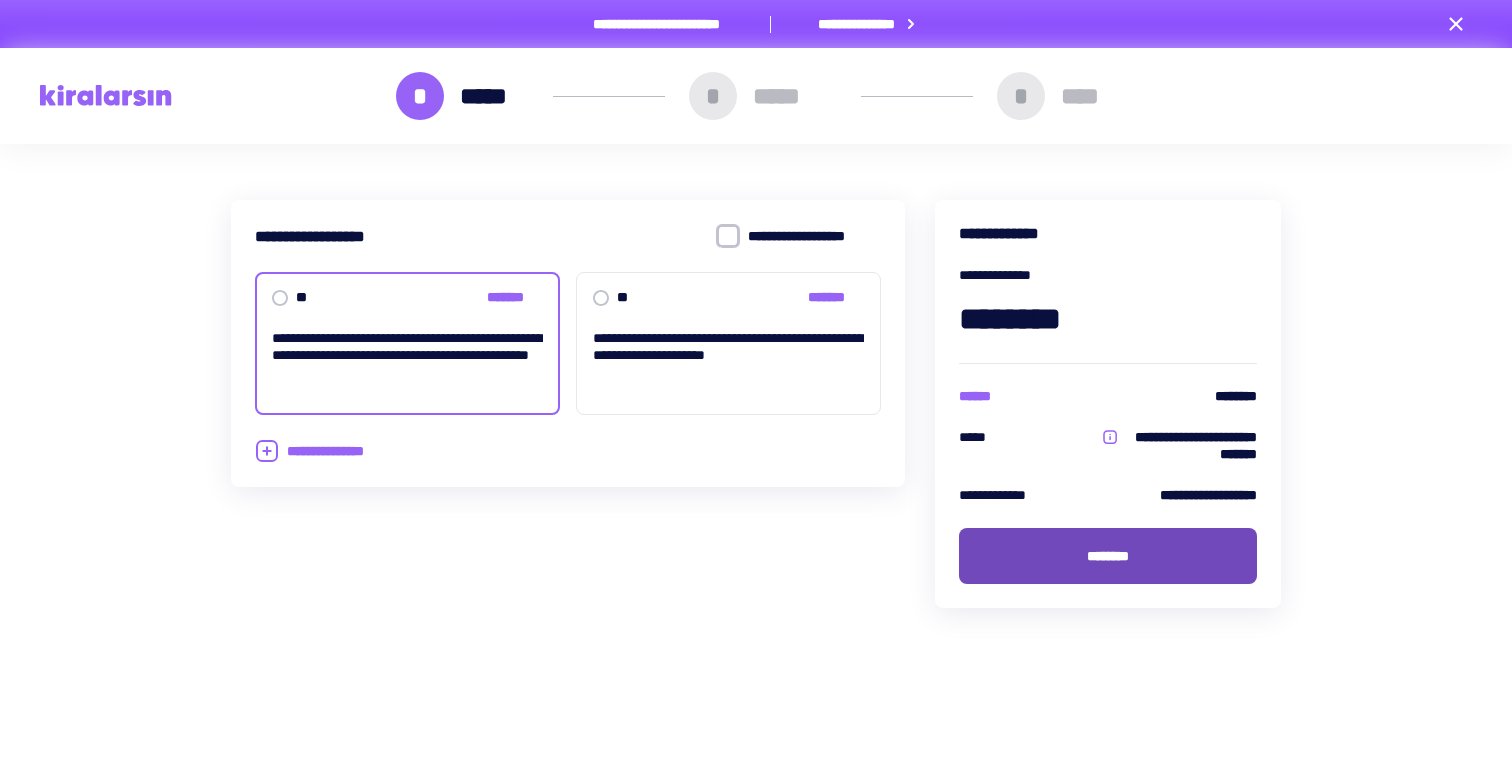 click on "********" at bounding box center (1108, 556) 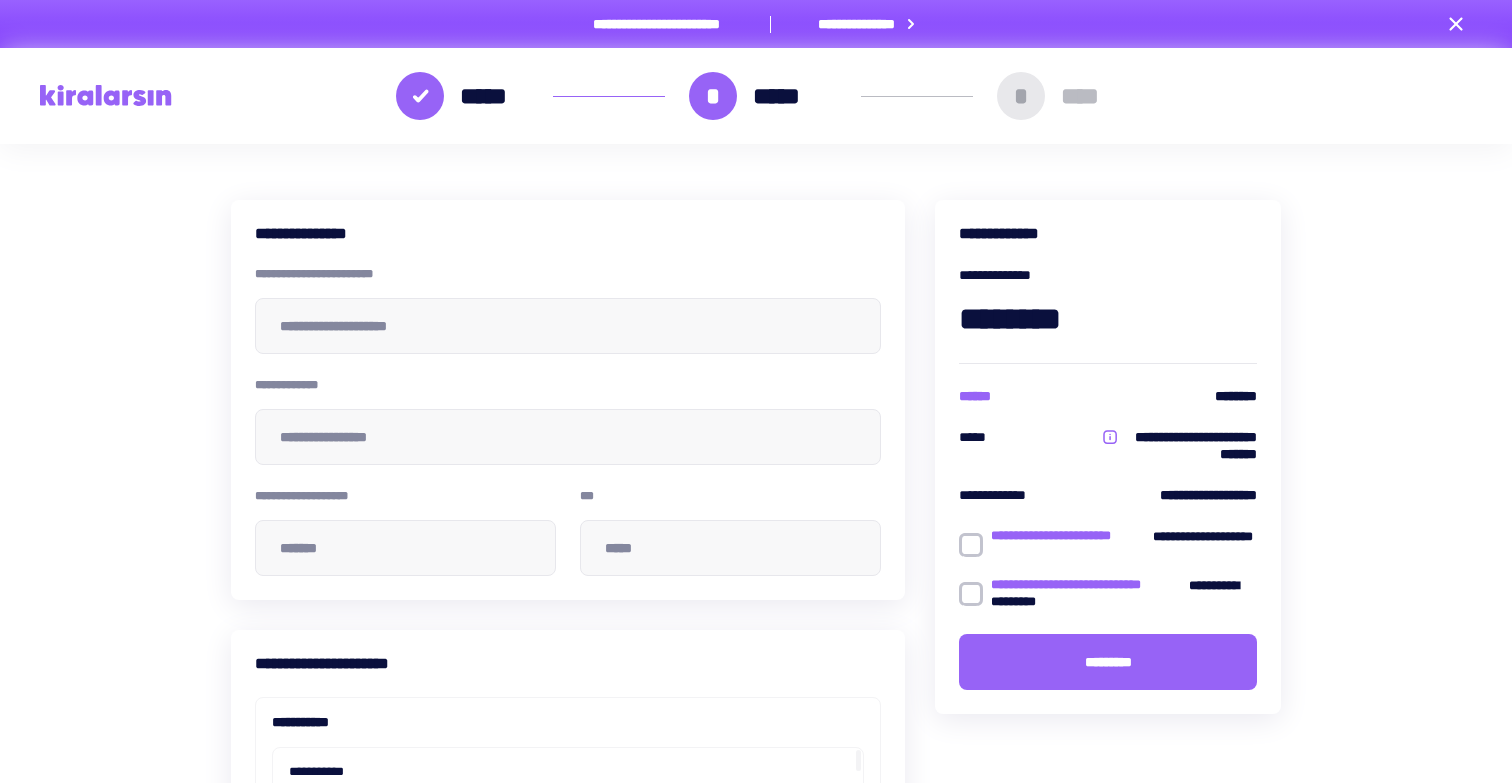 click at bounding box center [106, 95] 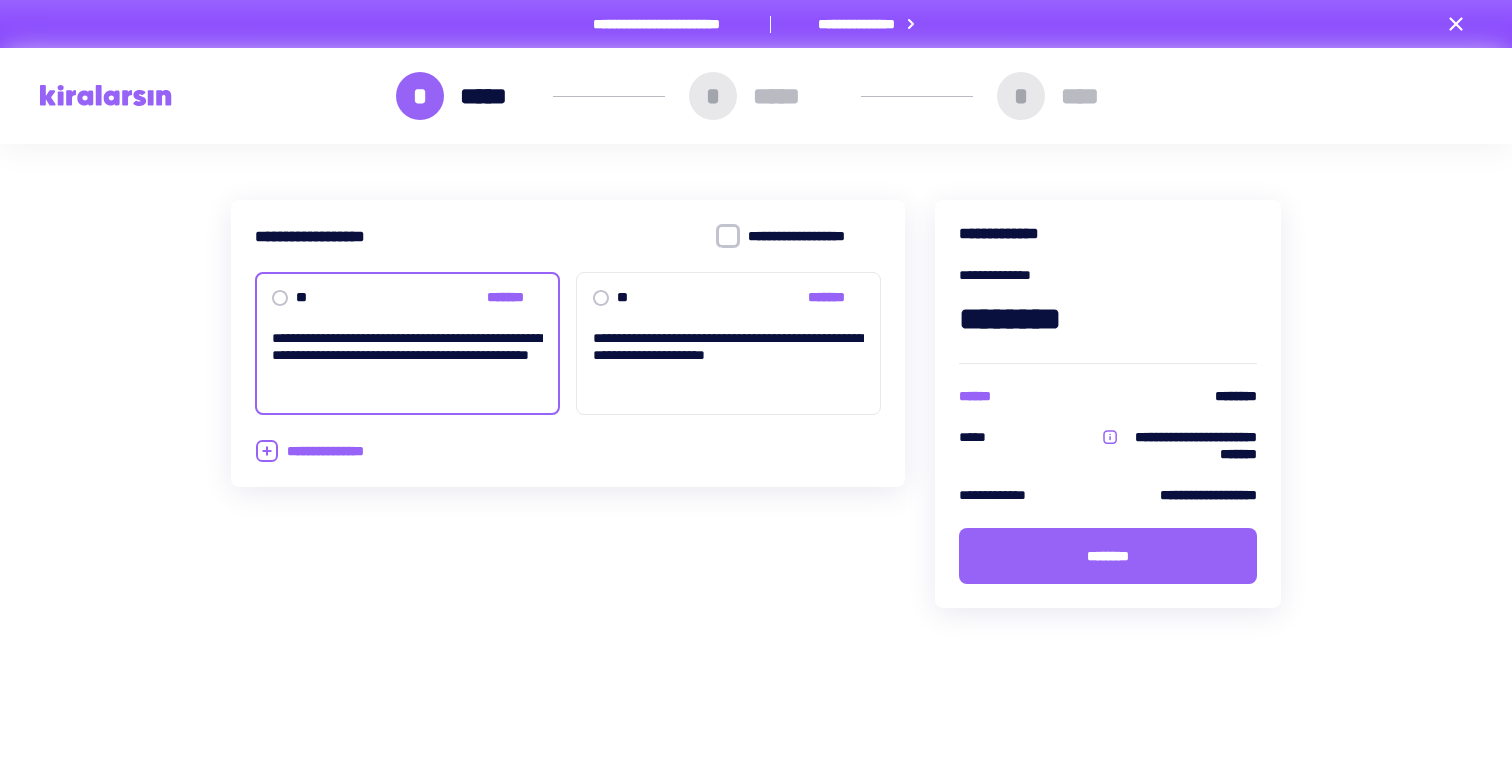 click on "* ***** * ***** * ****" at bounding box center (756, 96) 